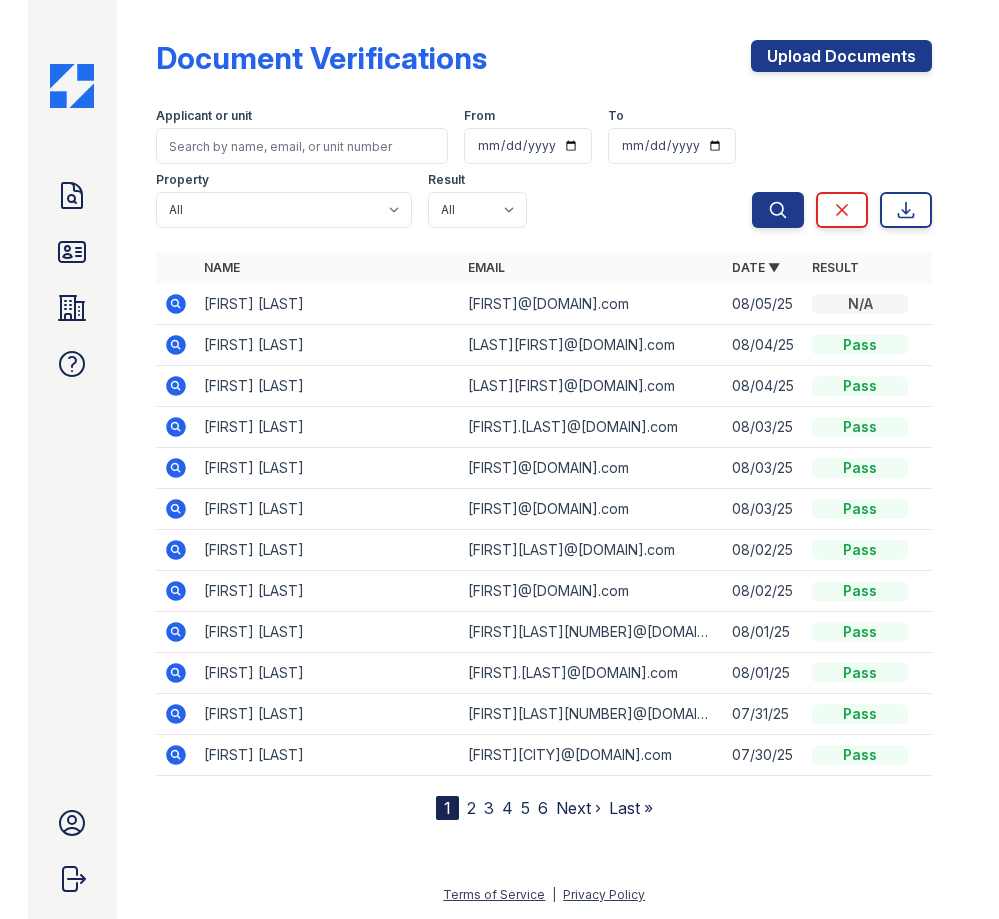 scroll, scrollTop: 0, scrollLeft: 0, axis: both 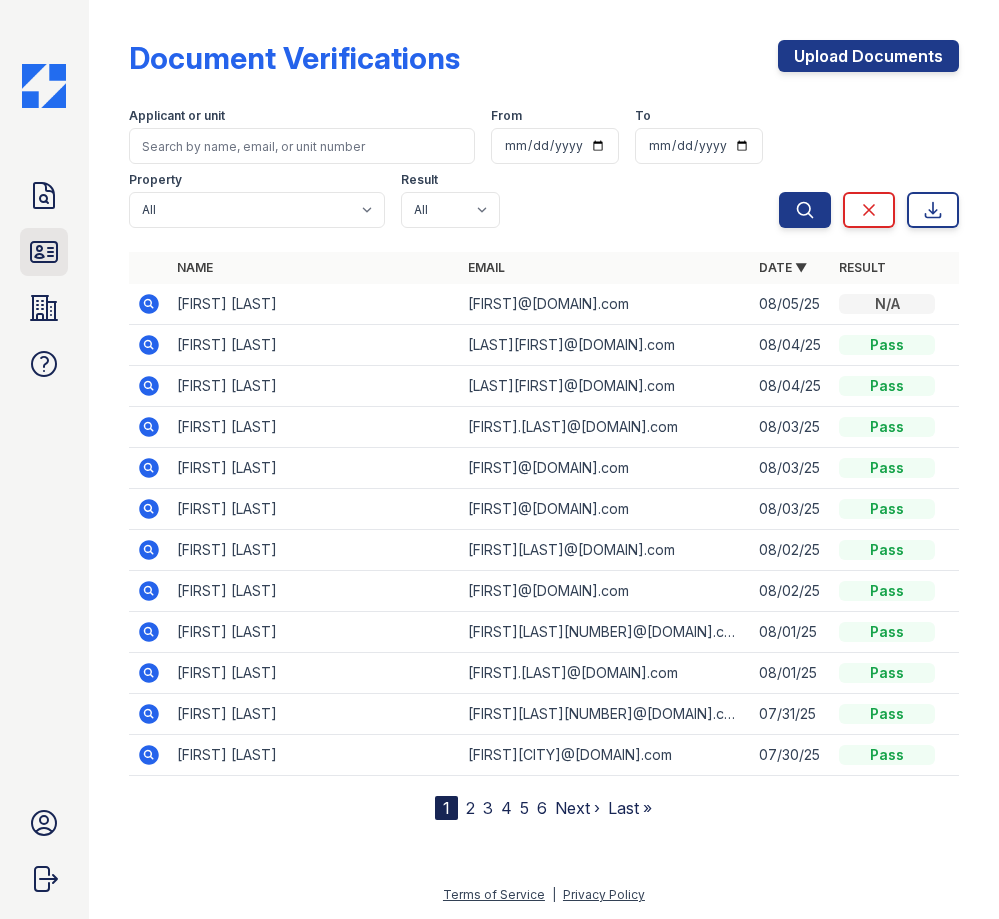 click on "ID Verifications" at bounding box center (44, 252) 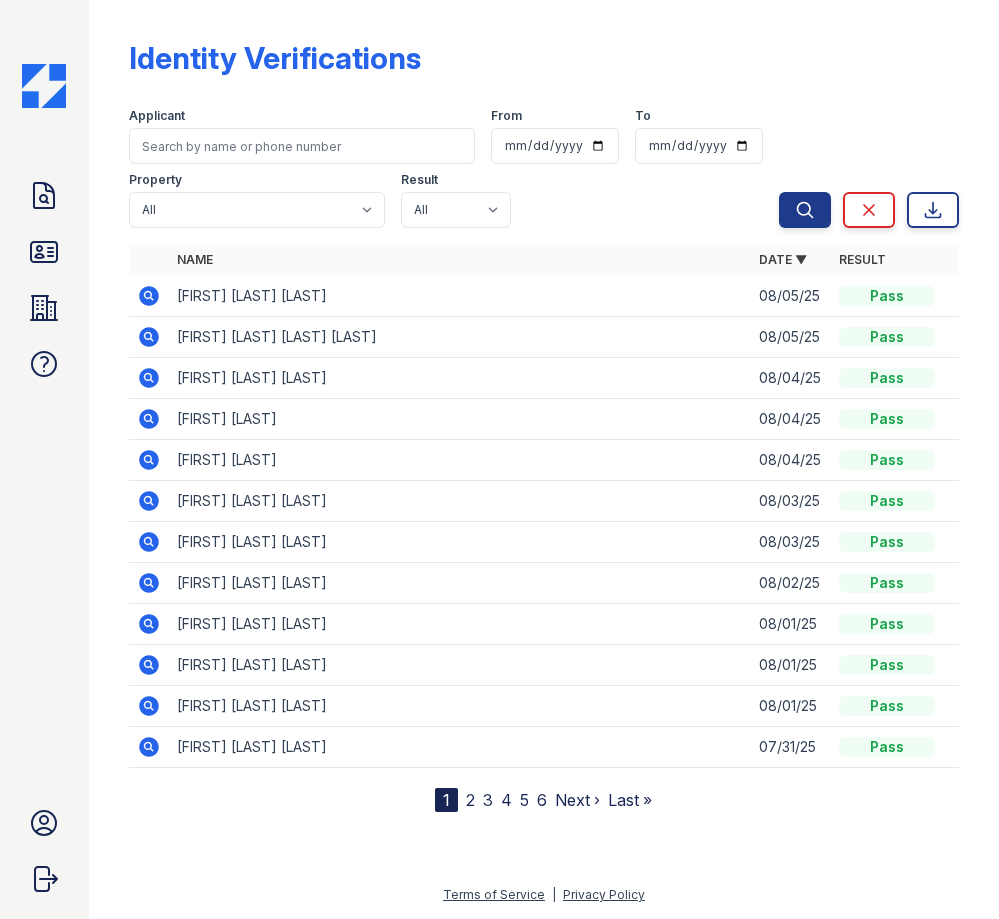 drag, startPoint x: 148, startPoint y: 376, endPoint x: 523, endPoint y: 430, distance: 378.86804 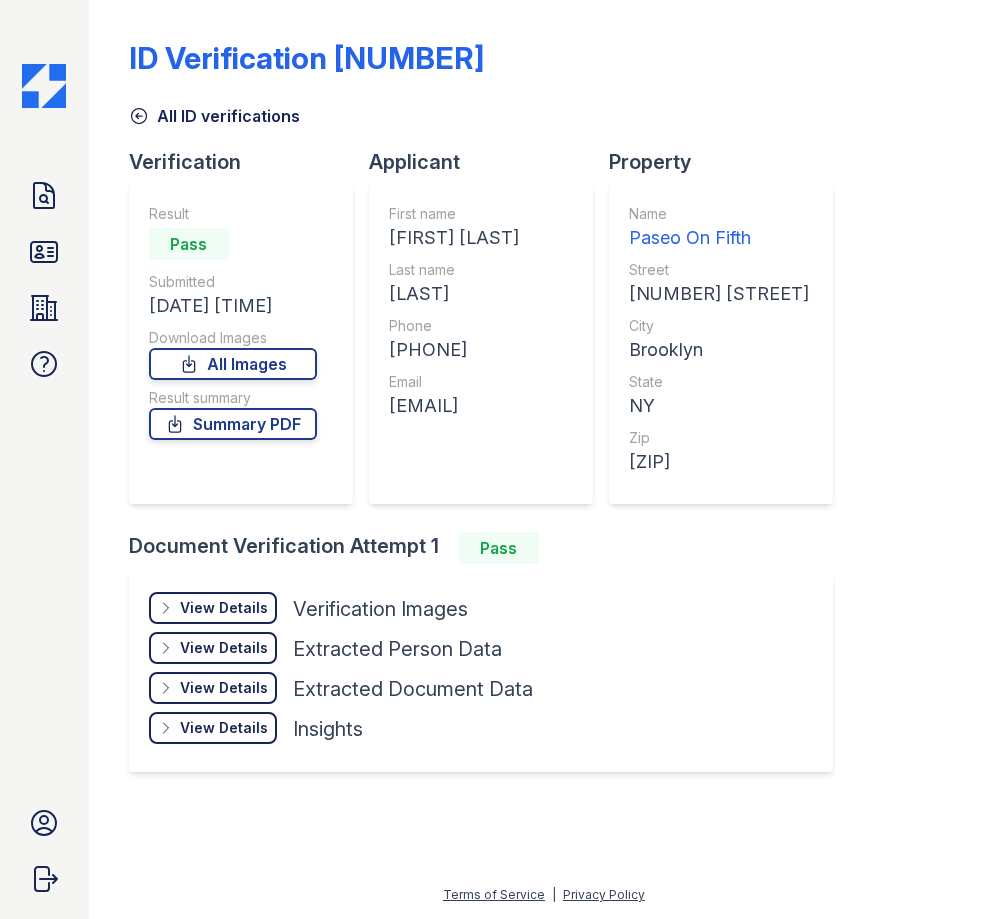 scroll, scrollTop: 0, scrollLeft: 0, axis: both 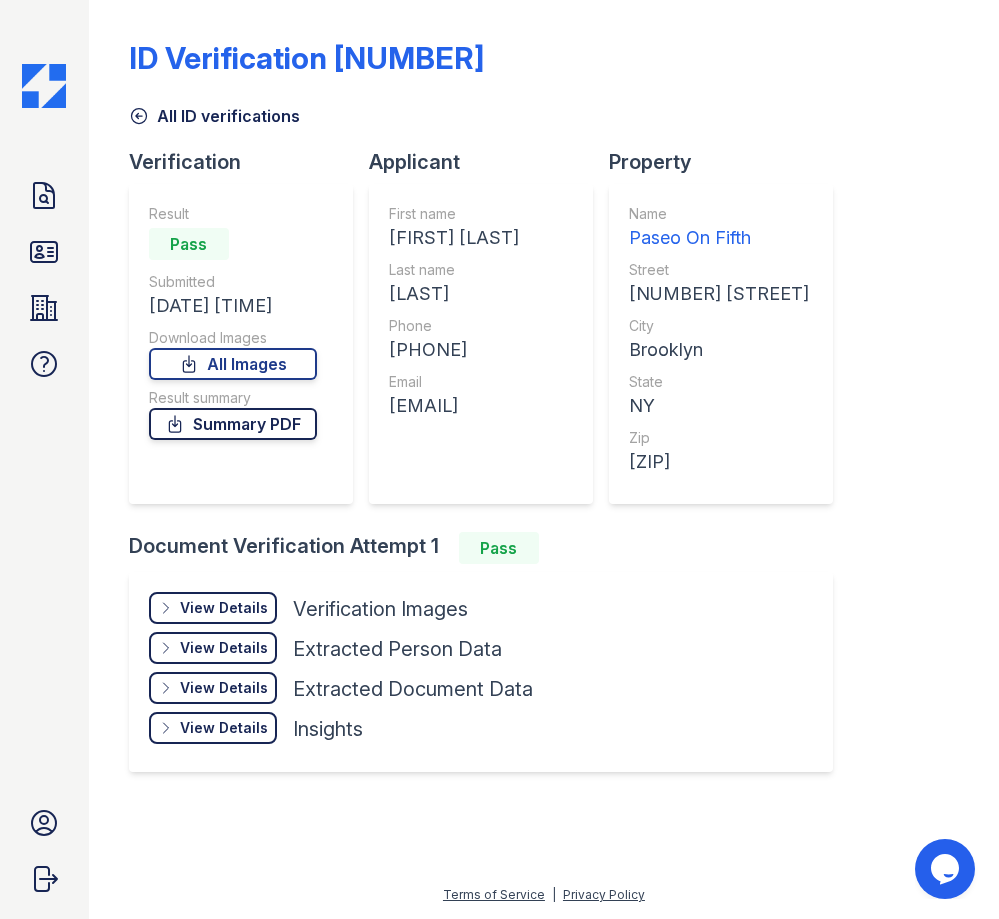 click on "Summary PDF" at bounding box center [233, 424] 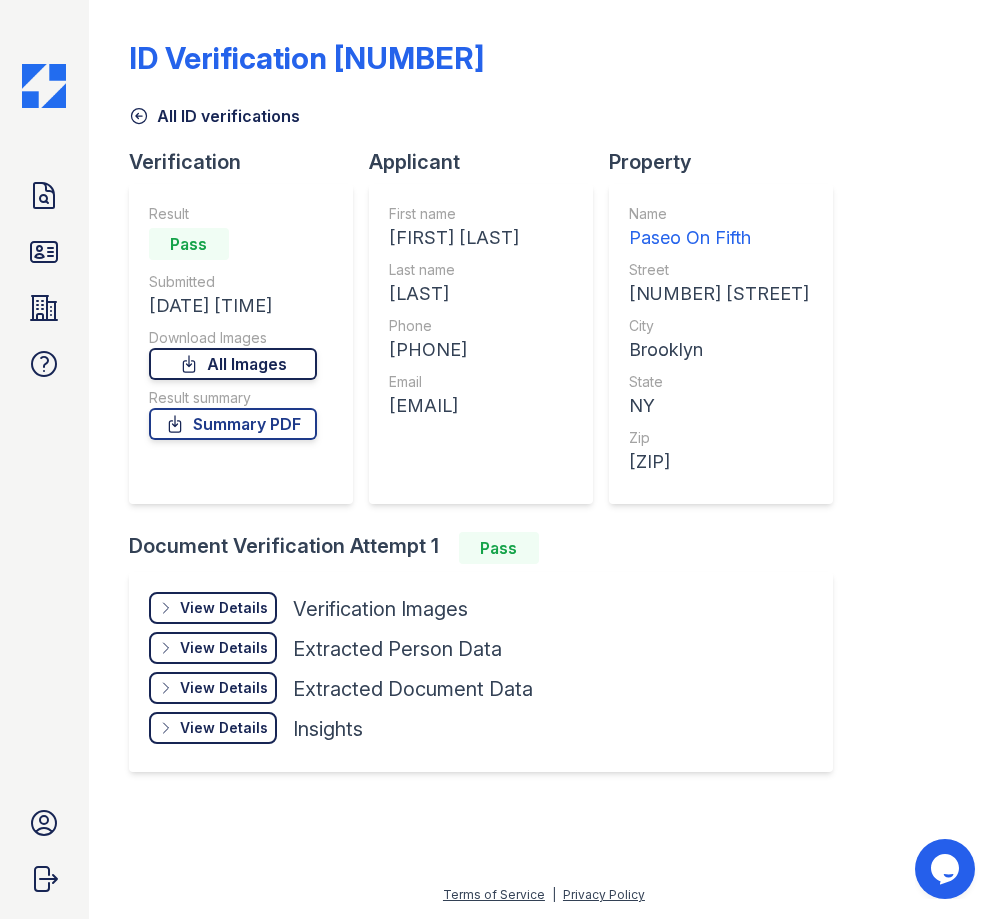 click on "All Images" at bounding box center [233, 364] 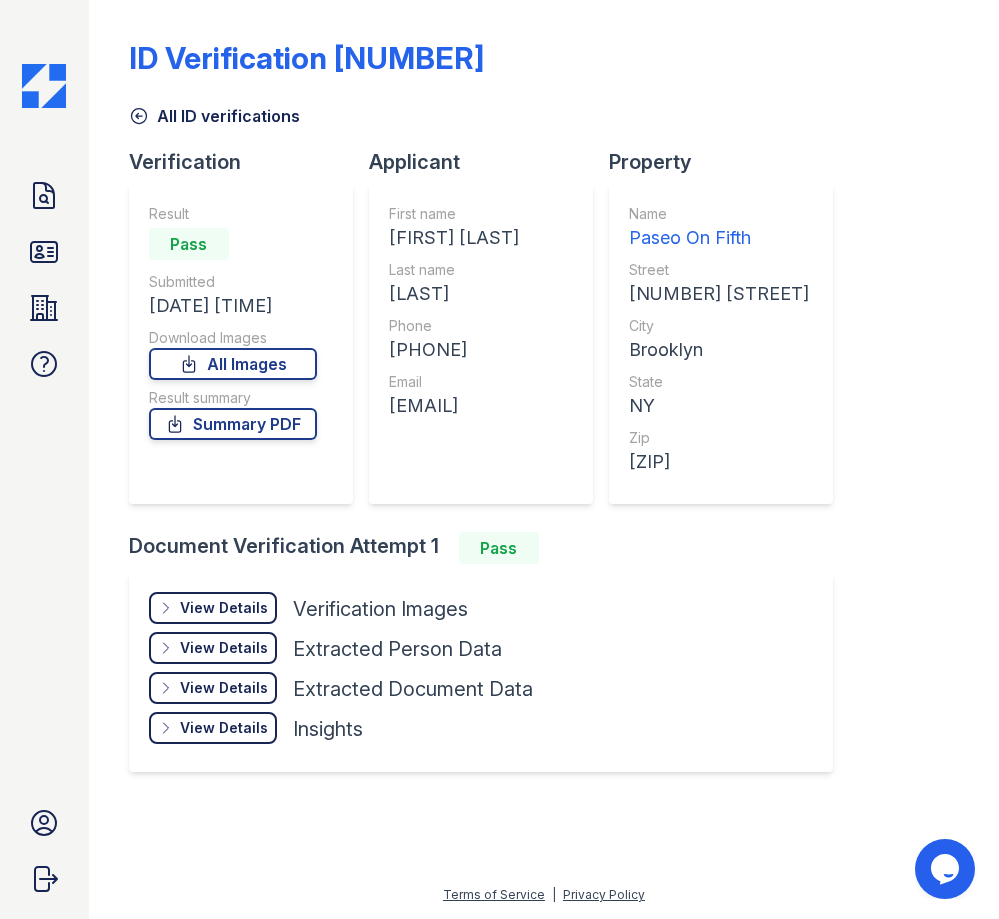 click on "ID Verification 281718
All ID verifications
Verification
Result
Pass
Submitted
08/04/25 10:09:39 PM
Download Images
All Images
Result summary
Summary PDF
Applicant
First name
GREGORY LEIGH
Last name
BROWN
Phone
+17134084502
Email
gbrown@charcap.com
Property
Name
Paseo On Fifth
Street
120 5th Avenue
City
Brooklyn
State
NY
Zip
11217
Document Verification Attempt 1
Pass
View Details
Details
Hide Details
Details
Verification Images" at bounding box center (544, 404) 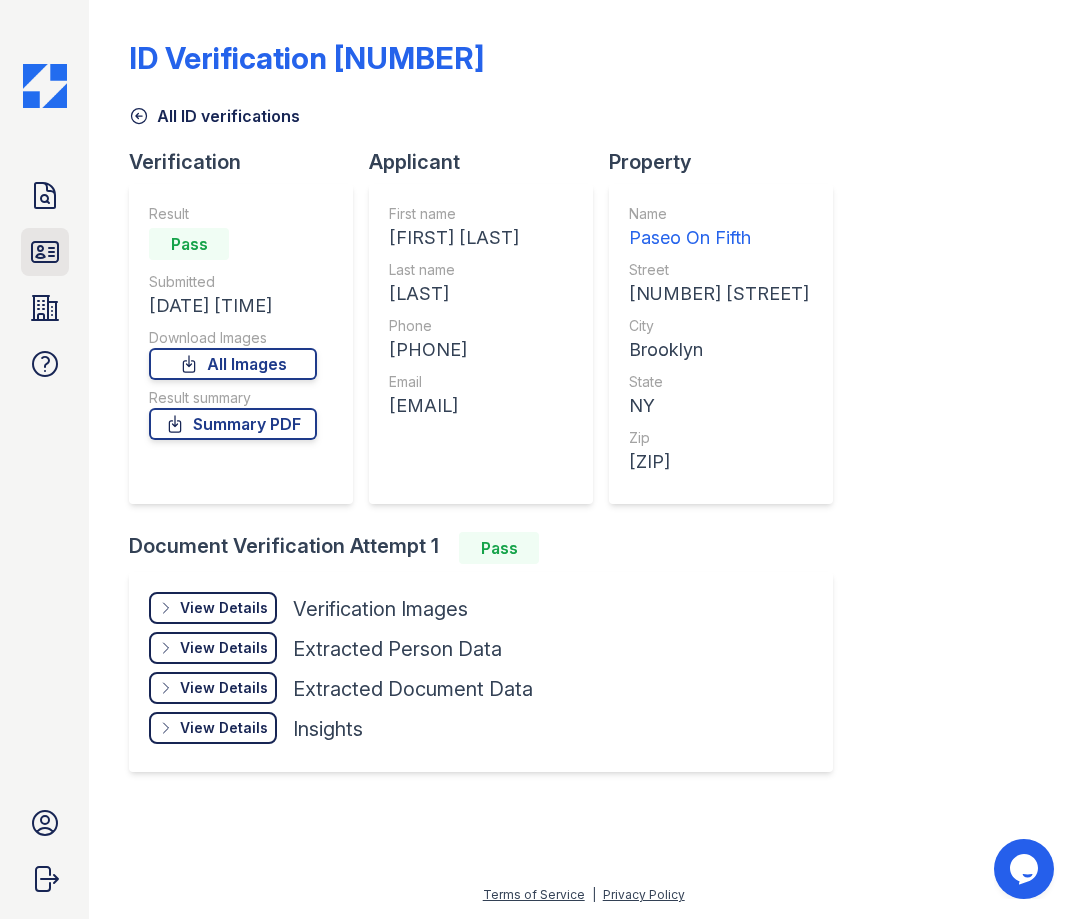 click 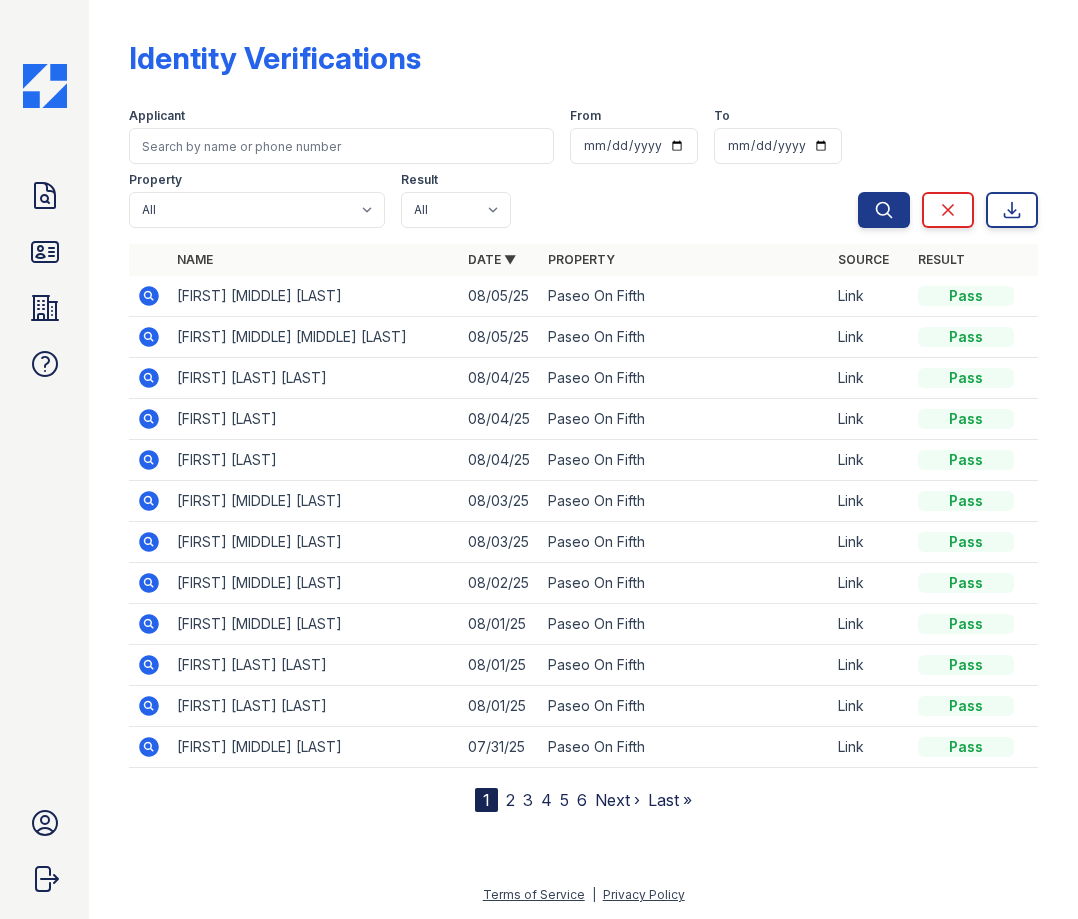 click 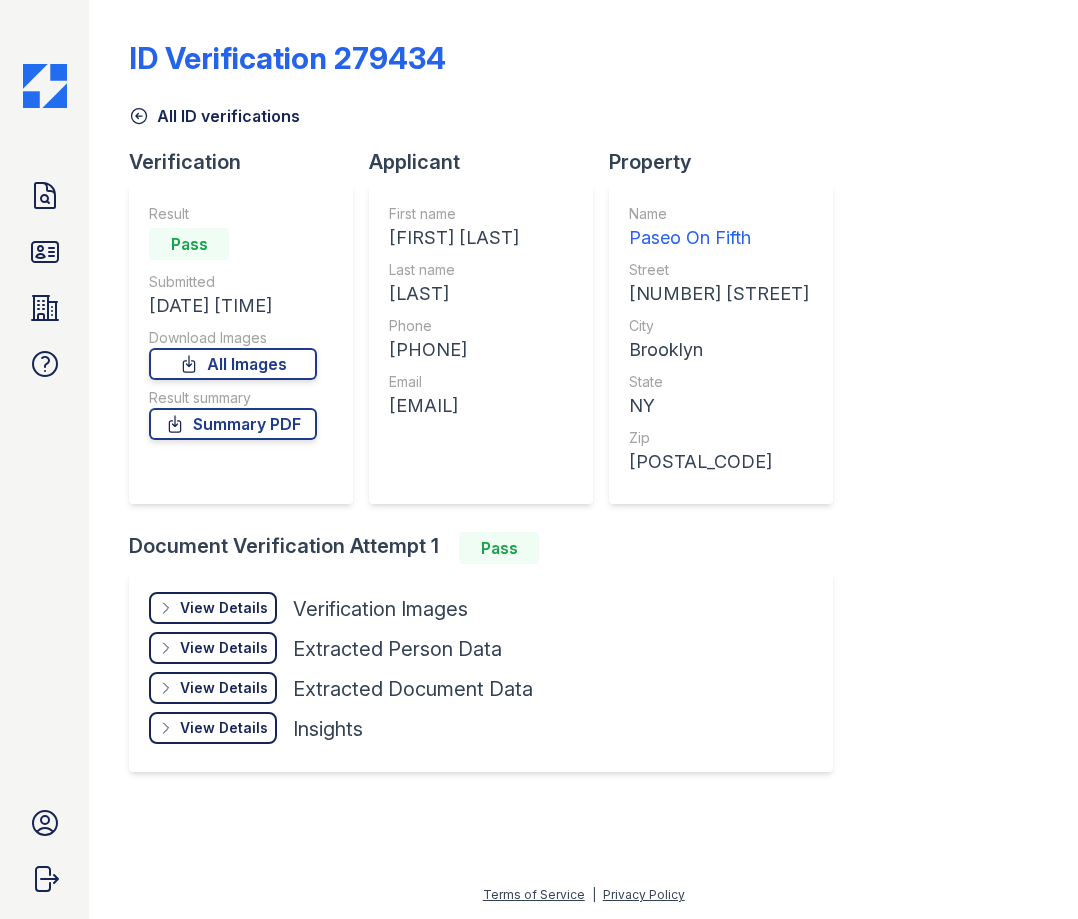 scroll, scrollTop: 0, scrollLeft: 0, axis: both 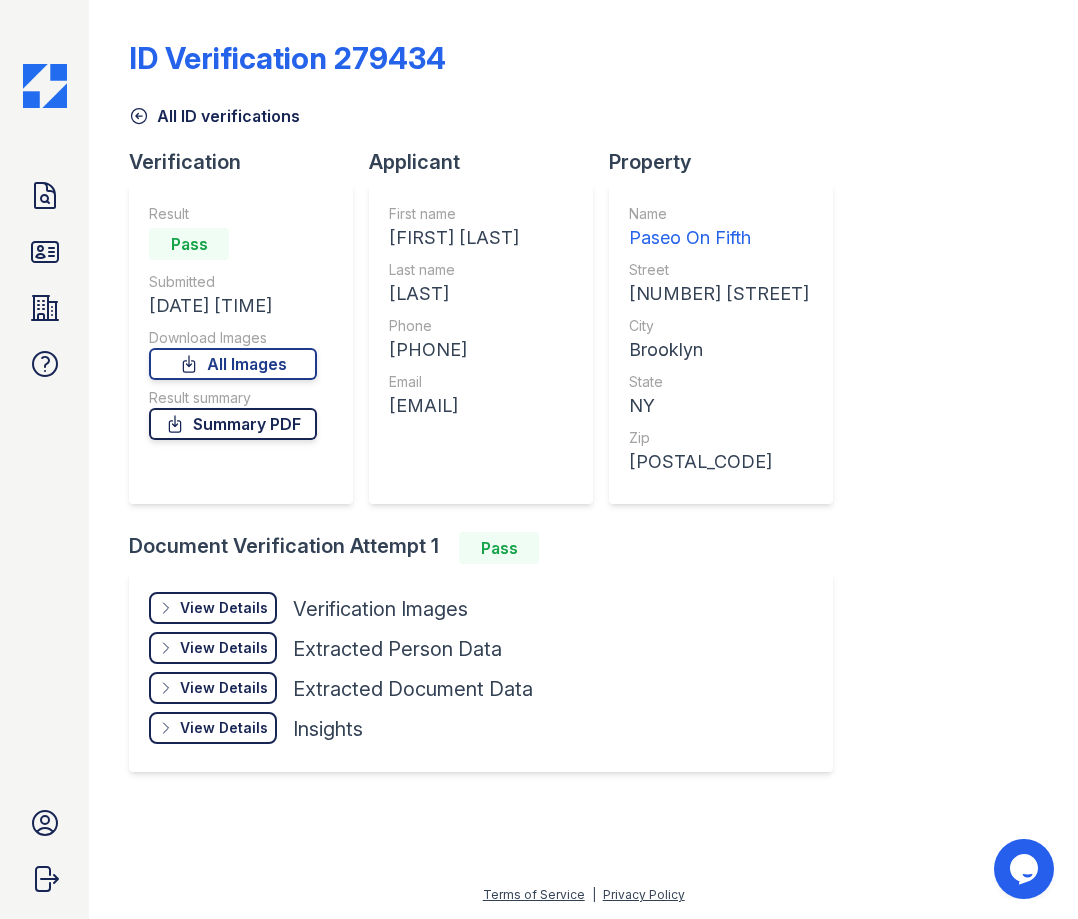 click on "Summary PDF" at bounding box center [233, 424] 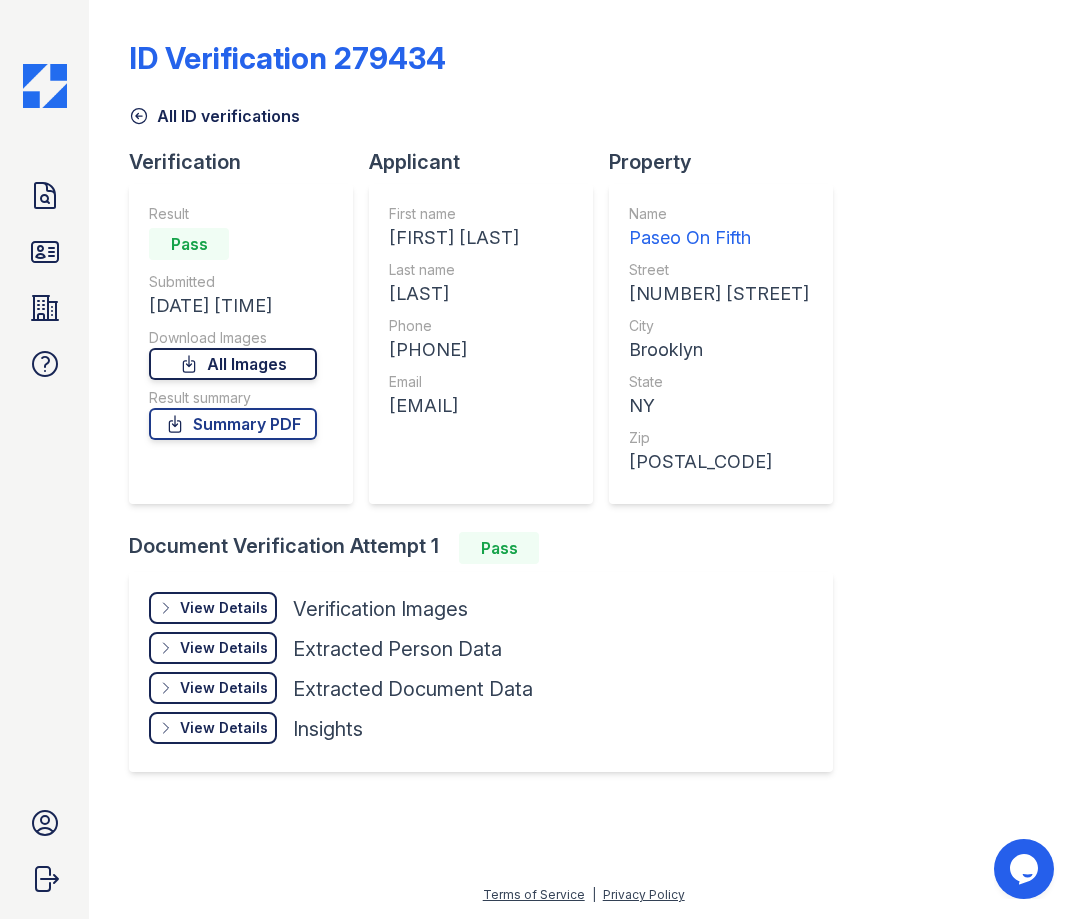 click on "All Images" at bounding box center [233, 364] 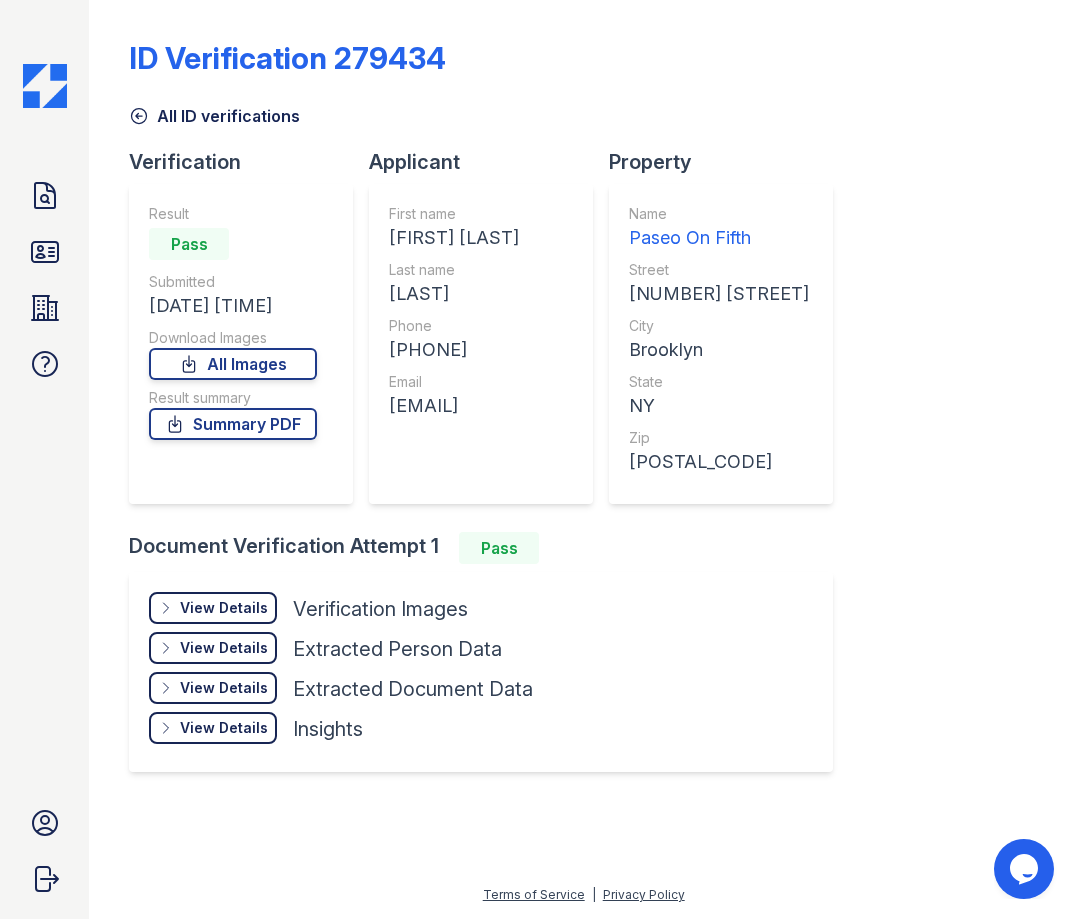 click on "All ID verifications" at bounding box center (583, 110) 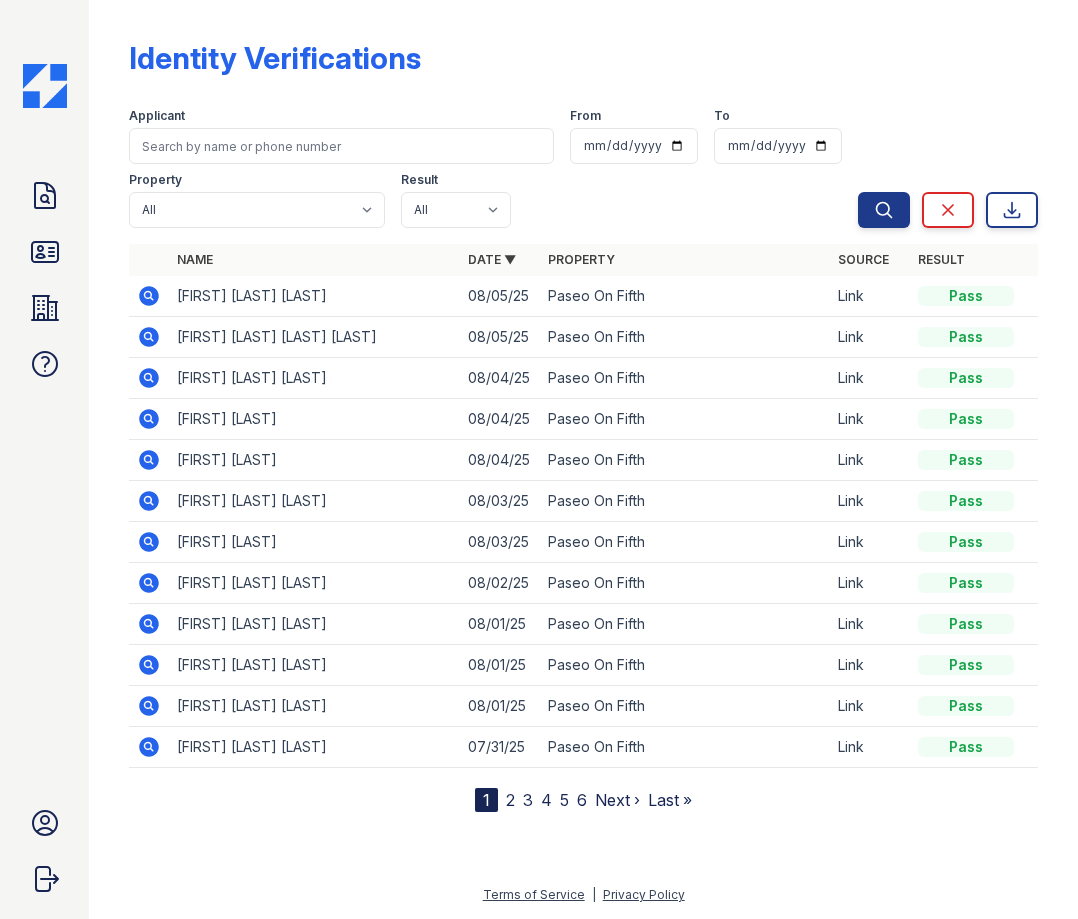 scroll, scrollTop: 0, scrollLeft: 0, axis: both 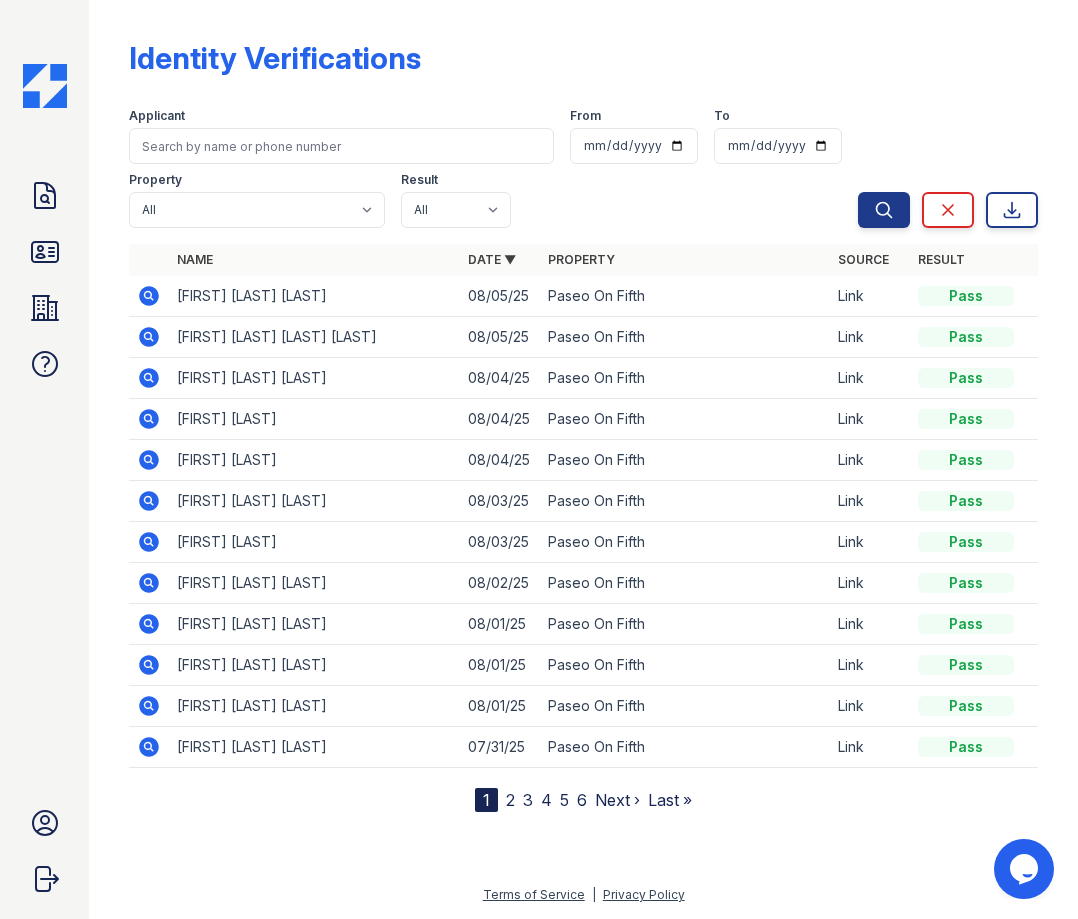 click on "[FIRST] [LAST] [LAST]" at bounding box center (314, 624) 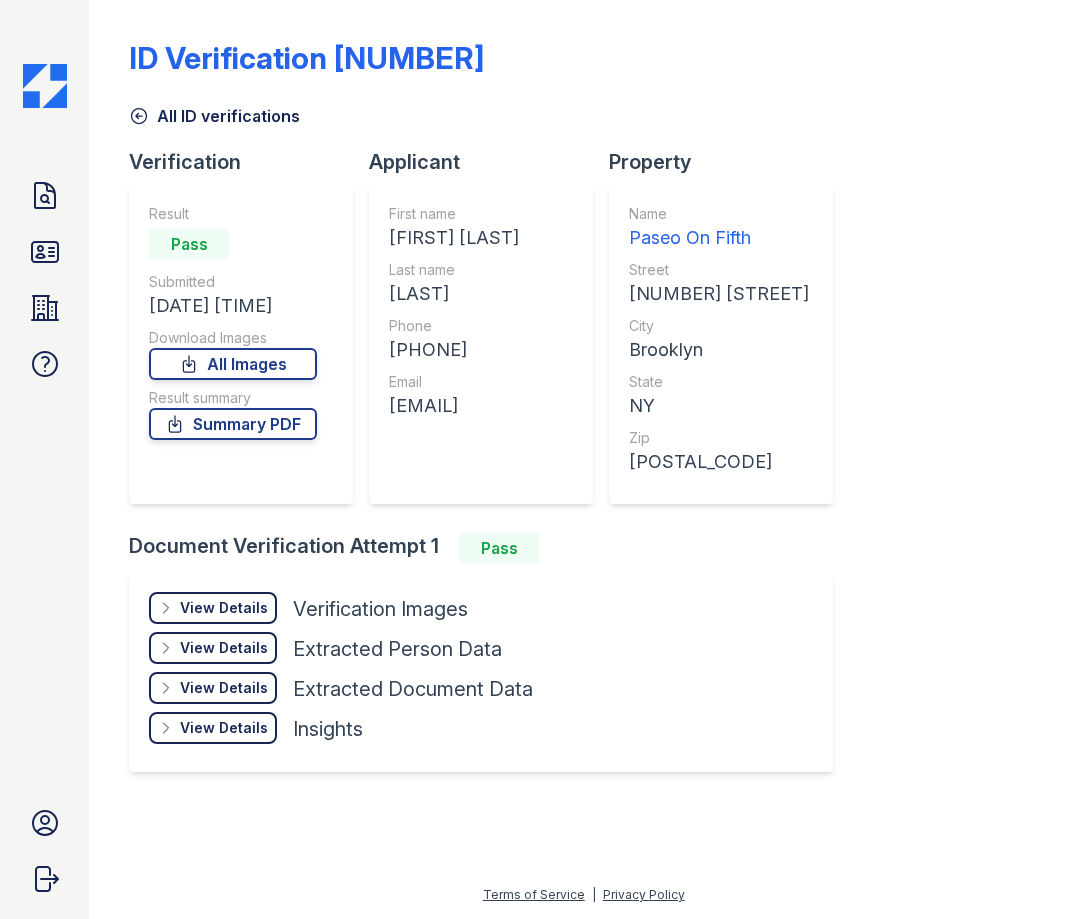 scroll, scrollTop: 0, scrollLeft: 0, axis: both 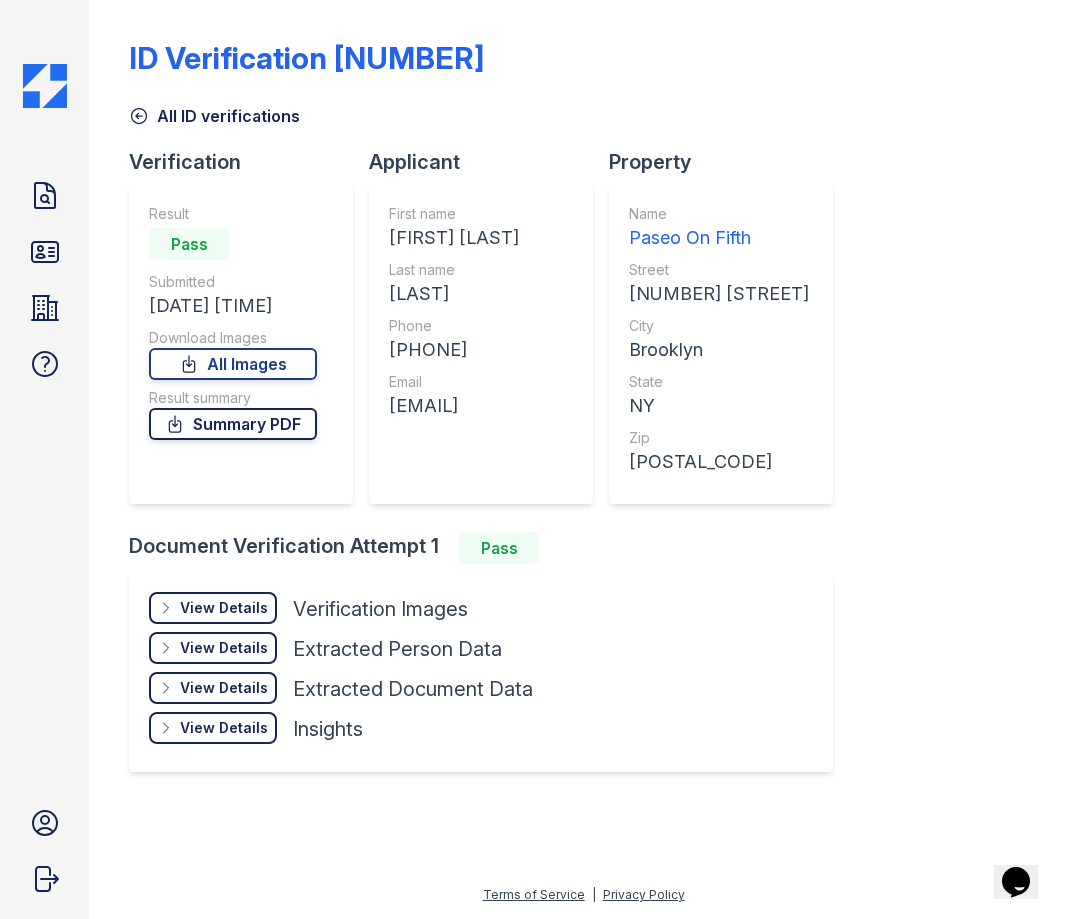 click on "Summary PDF" at bounding box center (233, 424) 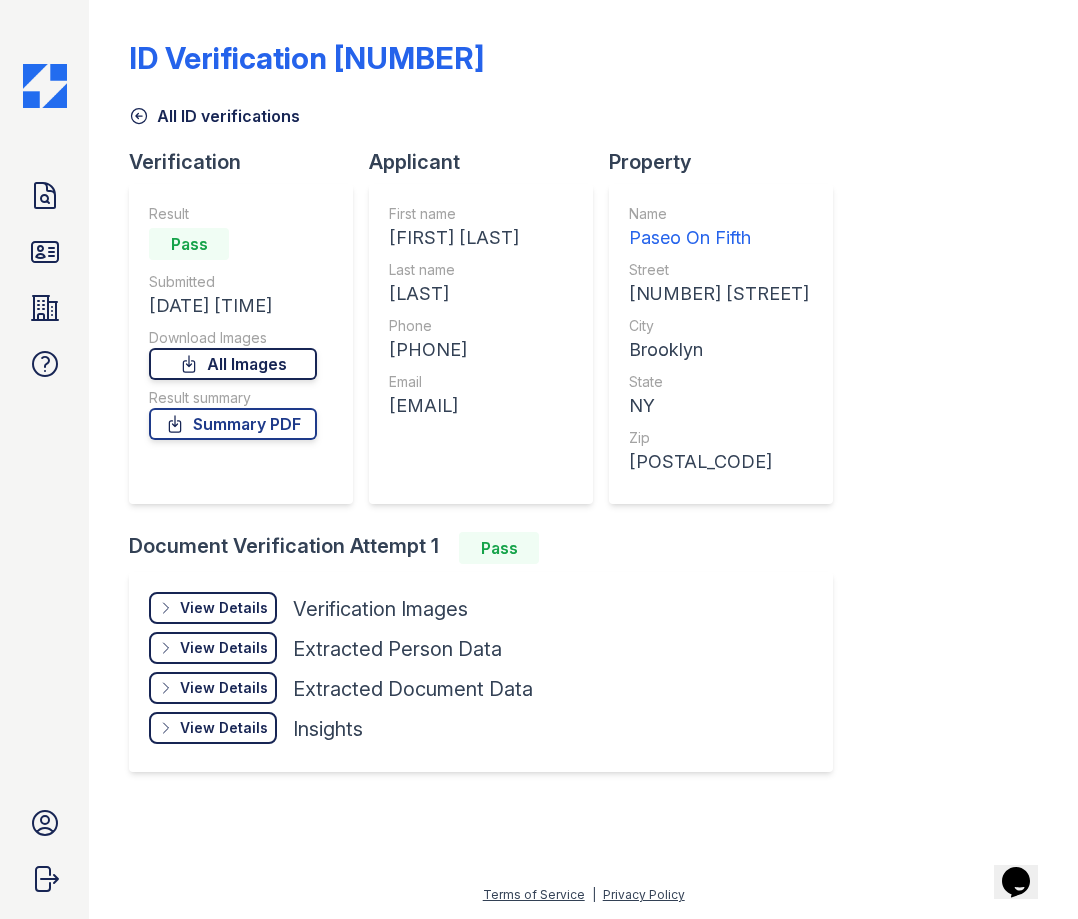 click on "All Images" at bounding box center [233, 364] 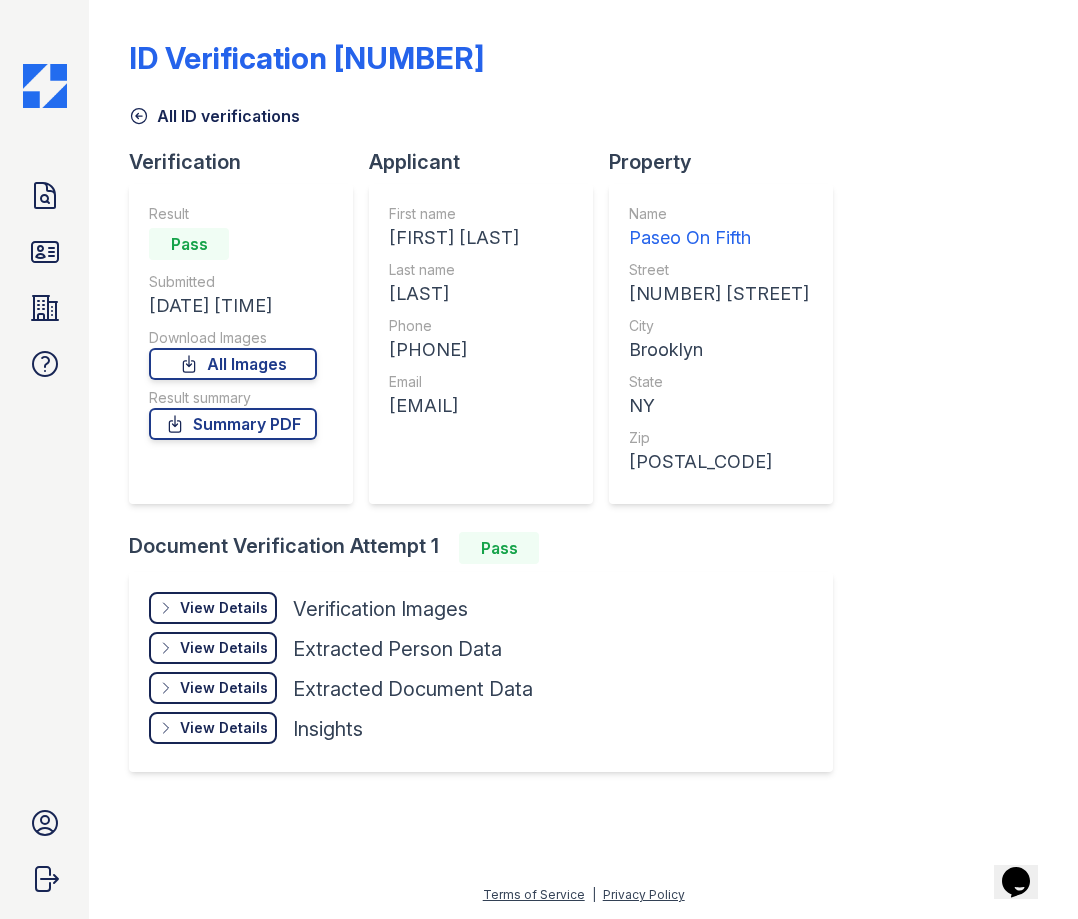 click on "ID Verification 279476
All ID verifications
Verification
Result
Pass
Submitted
08/01/25 10:23:45 PM
Download Images
All Images
Result summary
Summary PDF
Applicant
First name
RYAN EVERETT
Last name
BROWN
Phone
+17138253861
Email
ryanebrown47@gmail.com
Property
Name
Paseo On Fifth
Street
120 5th Avenue
City
Brooklyn
State
NY
Zip
11217
Document Verification Attempt 1
Pass
View Details
Details
Hide Details
Details
Verification Images" at bounding box center (583, 404) 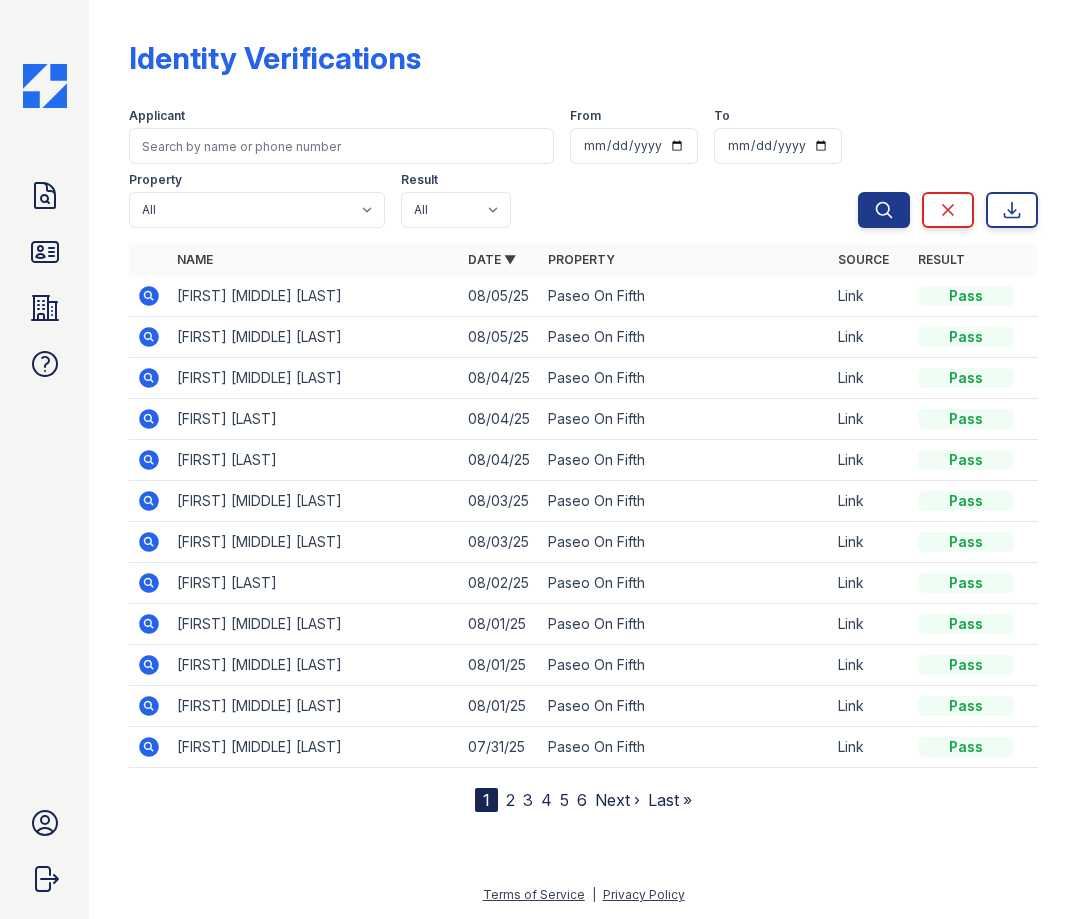 scroll, scrollTop: 0, scrollLeft: 0, axis: both 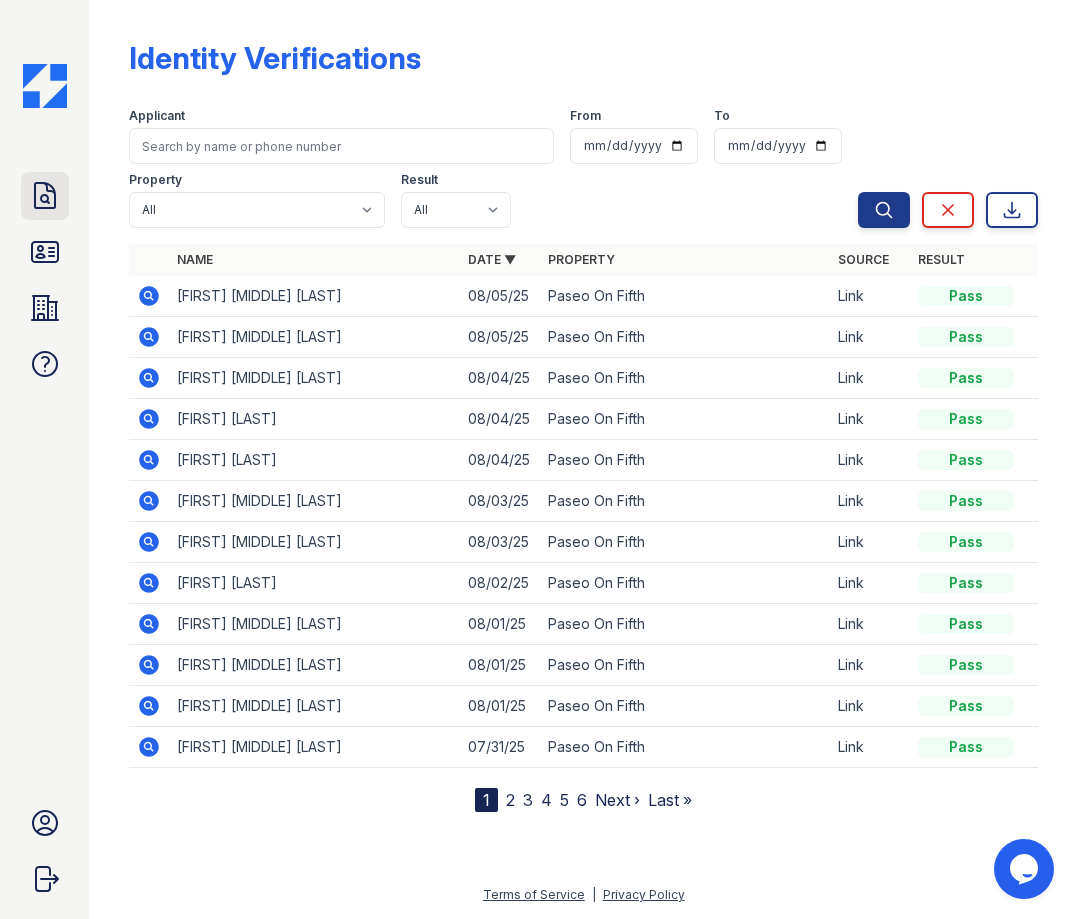 click 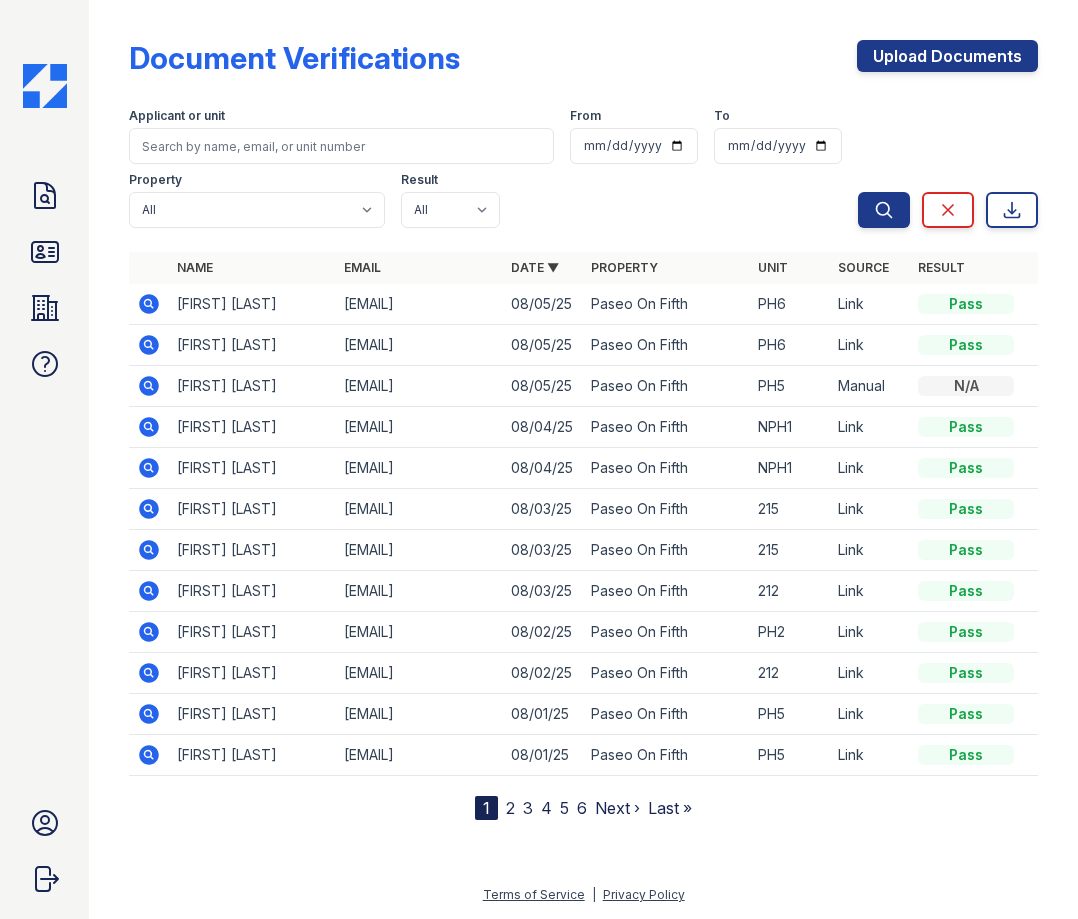 click 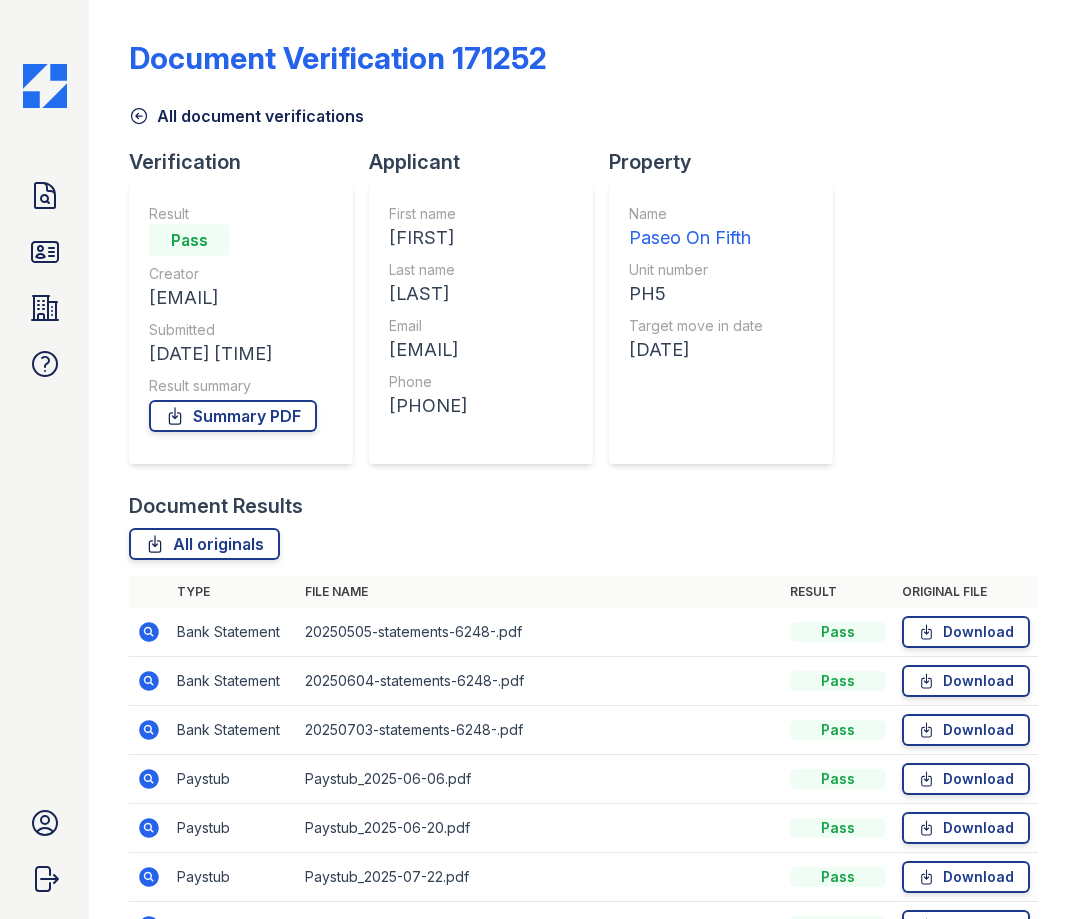 scroll, scrollTop: 0, scrollLeft: 0, axis: both 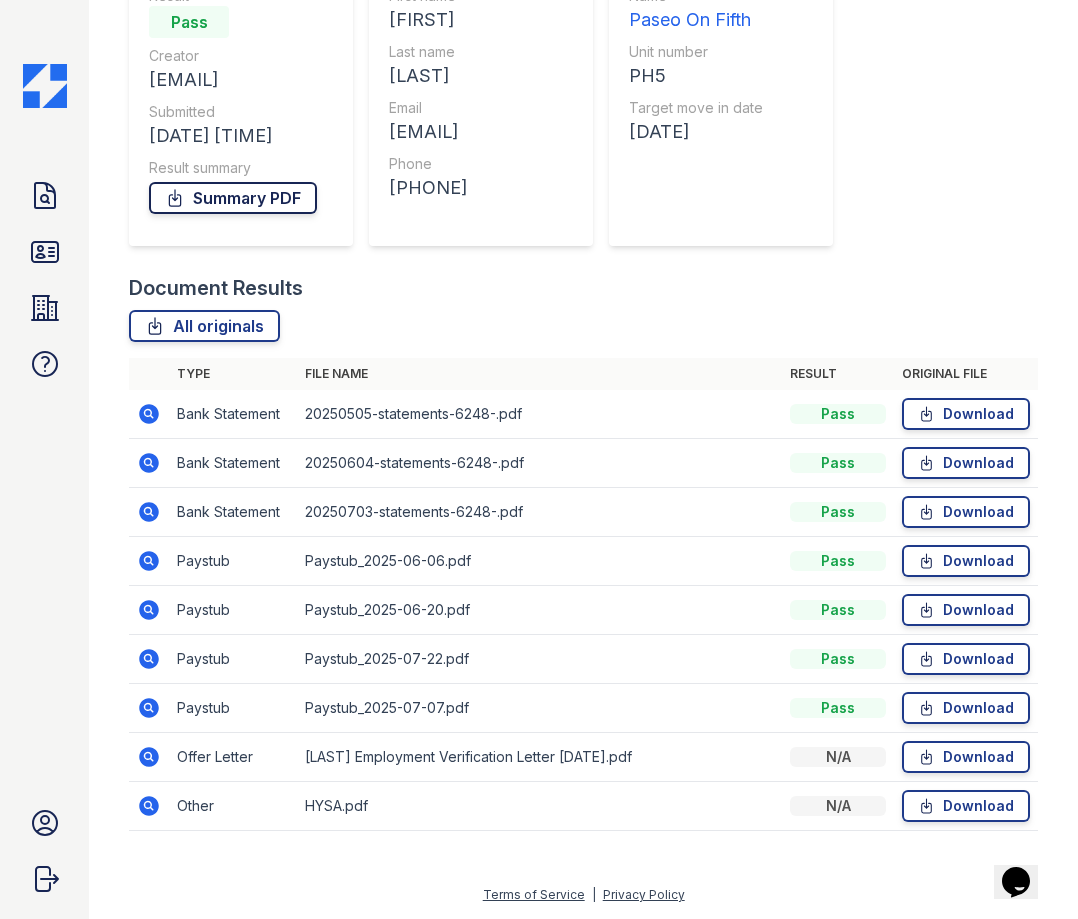click on "Summary PDF" at bounding box center [233, 198] 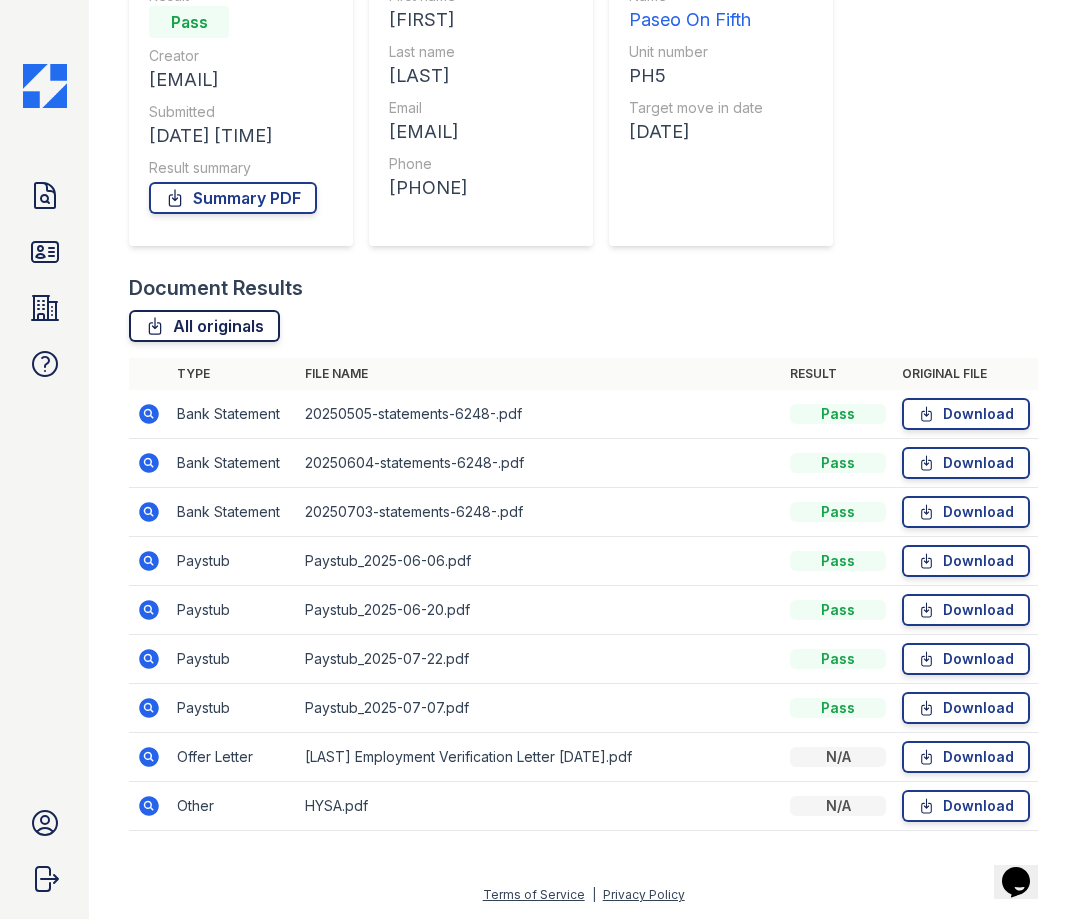 click on "All originals" at bounding box center (204, 326) 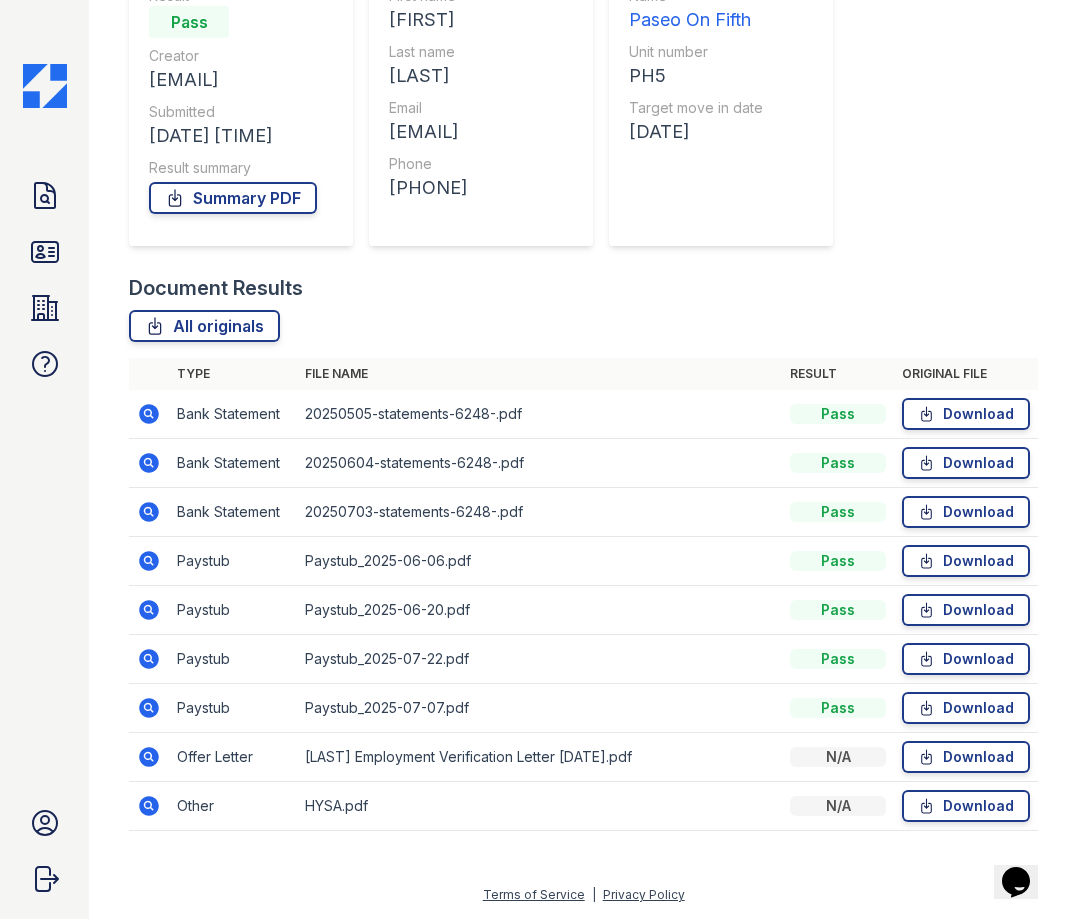 scroll, scrollTop: 118, scrollLeft: 0, axis: vertical 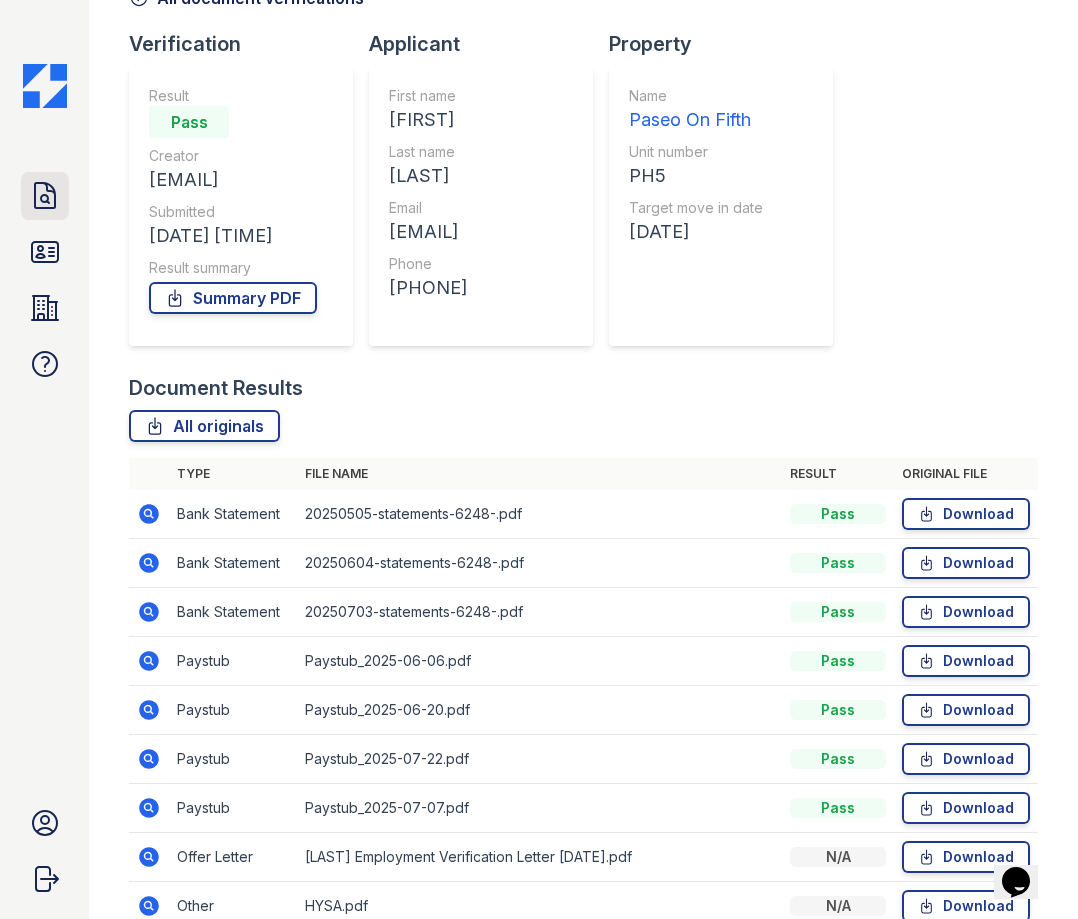 click 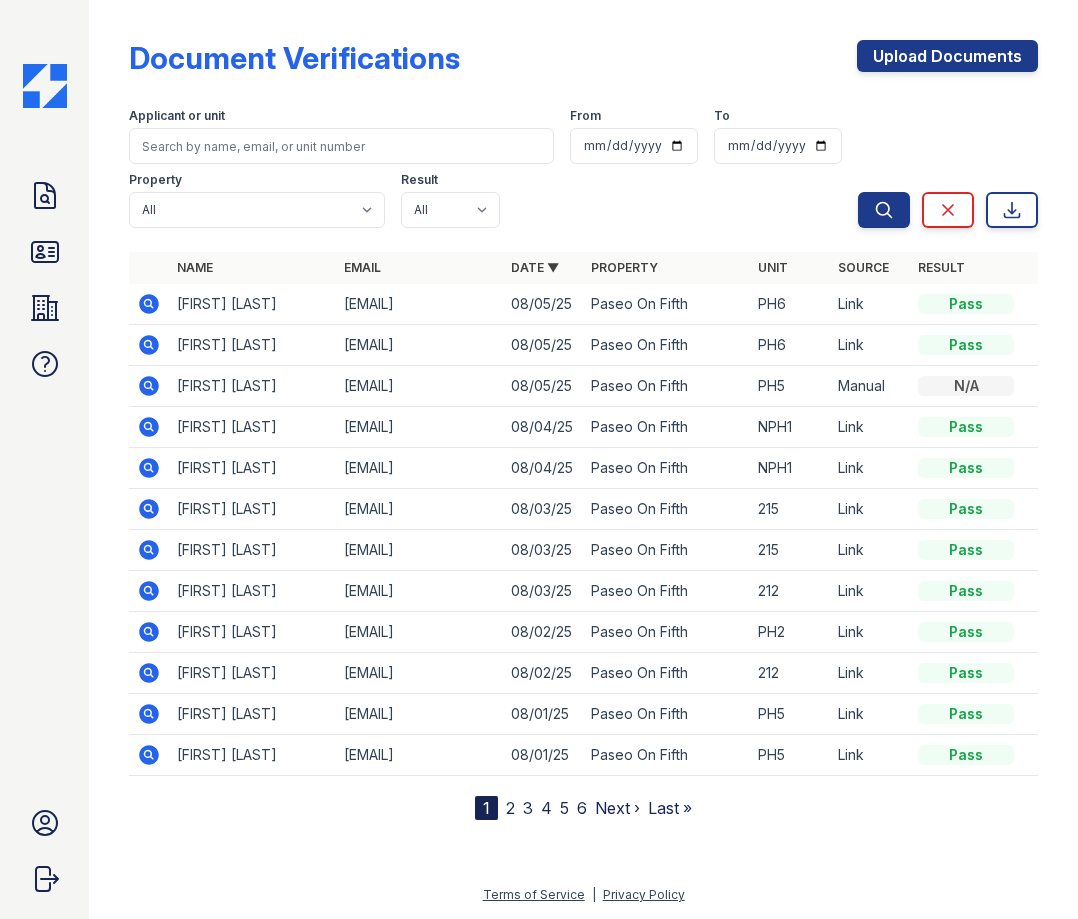 click 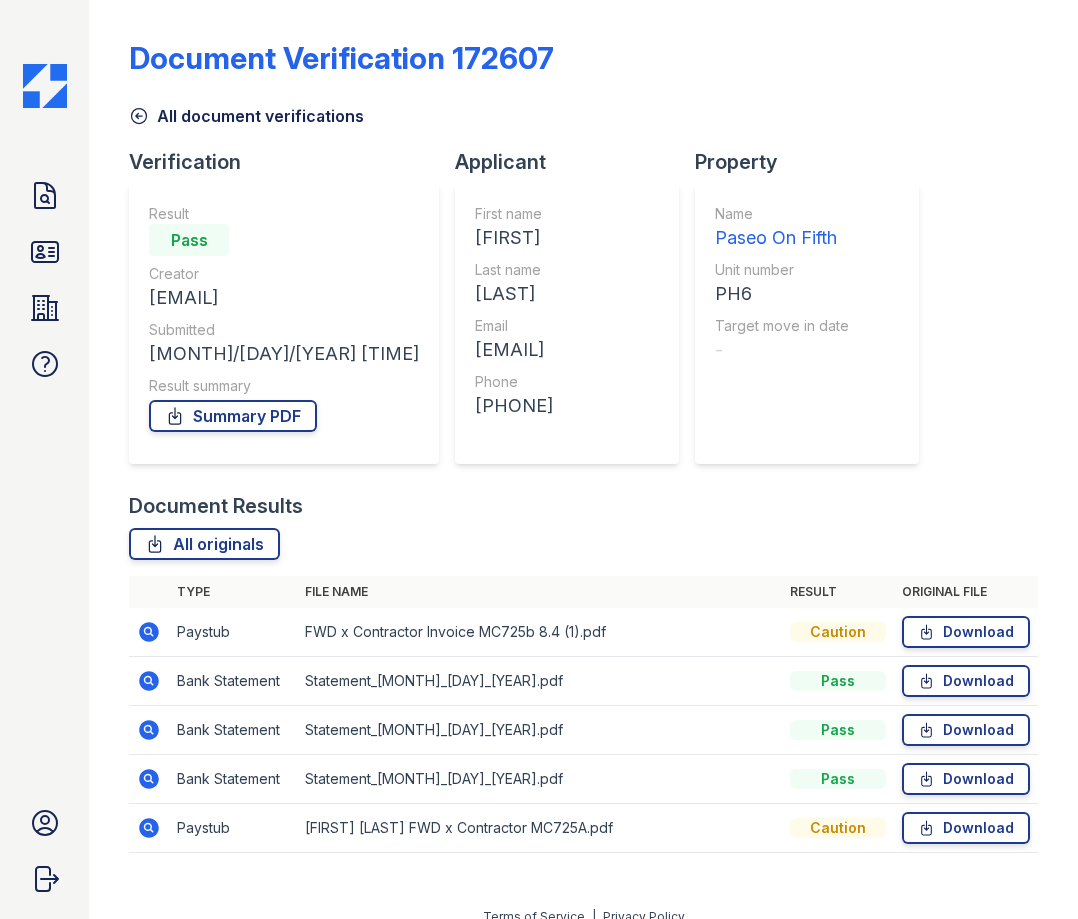 scroll, scrollTop: 0, scrollLeft: 0, axis: both 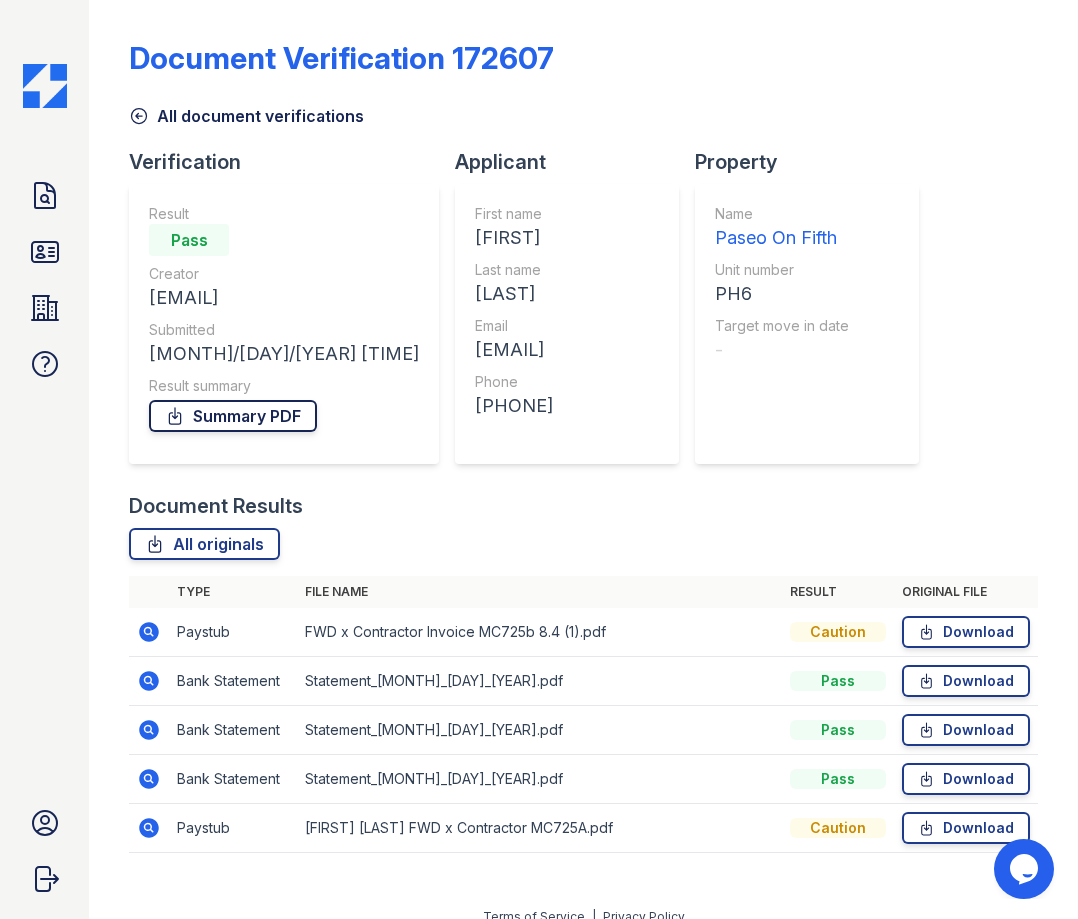 click on "Summary PDF" at bounding box center [233, 416] 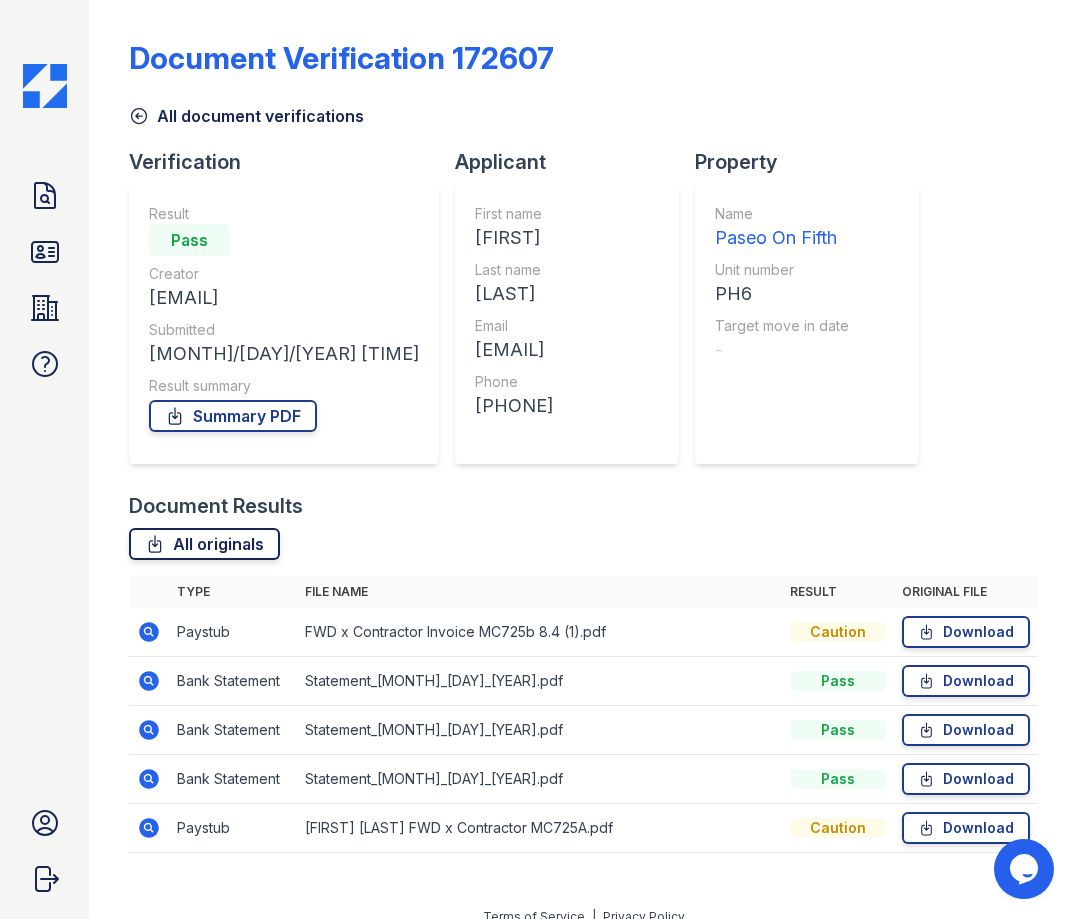click on "All originals" at bounding box center (204, 544) 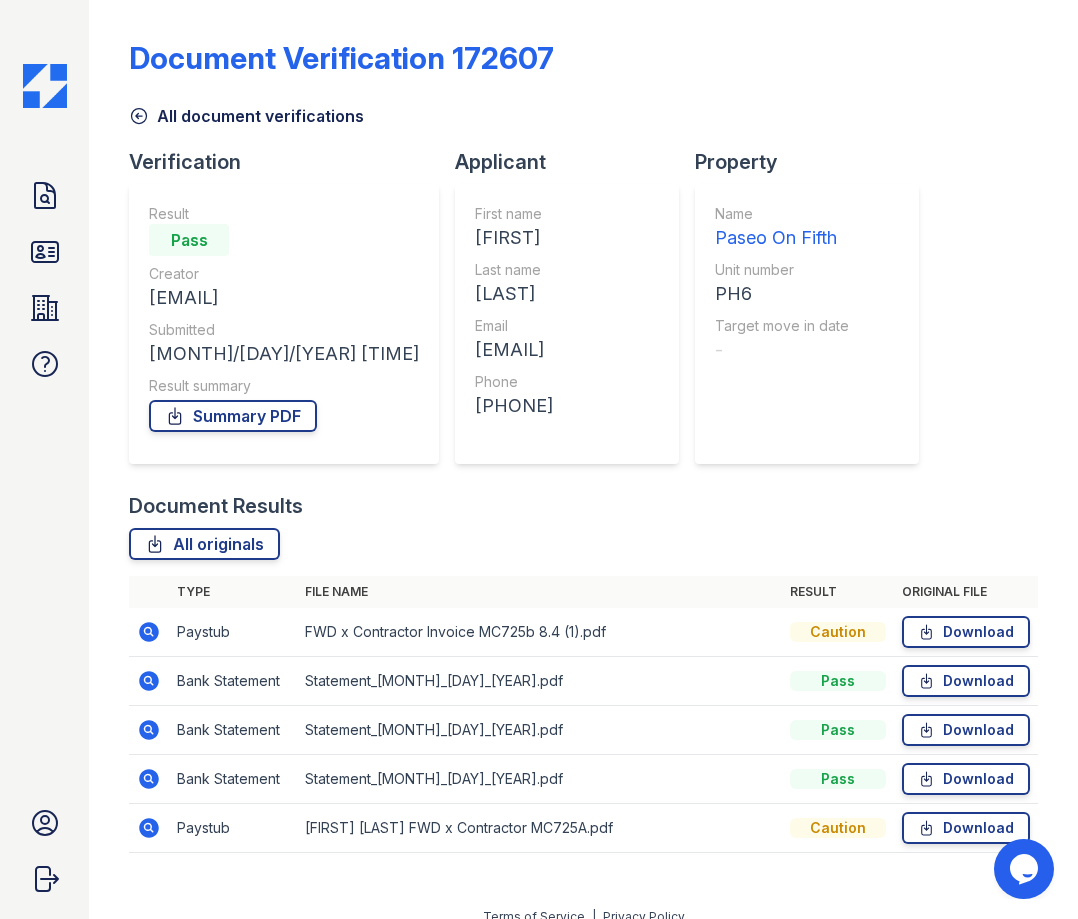click on "Document Verification 172607
All document verifications
Verification
Result
Pass
Creator
marie.l.coletti@gmail.com
Submitted
08/05/25 02:08:19 PM
Result summary
Summary PDF
Applicant
First name
Marie
Last name
Coletti
Email
marie.l.coletti@gmail.com
Phone
+15866102950
Property
Name
Paseo On Fifth
Unit number
PH6
Target move in date
-
Document Results
All originals
Type
File name
Result
Original file
Paystub
Caution" at bounding box center (583, 440) 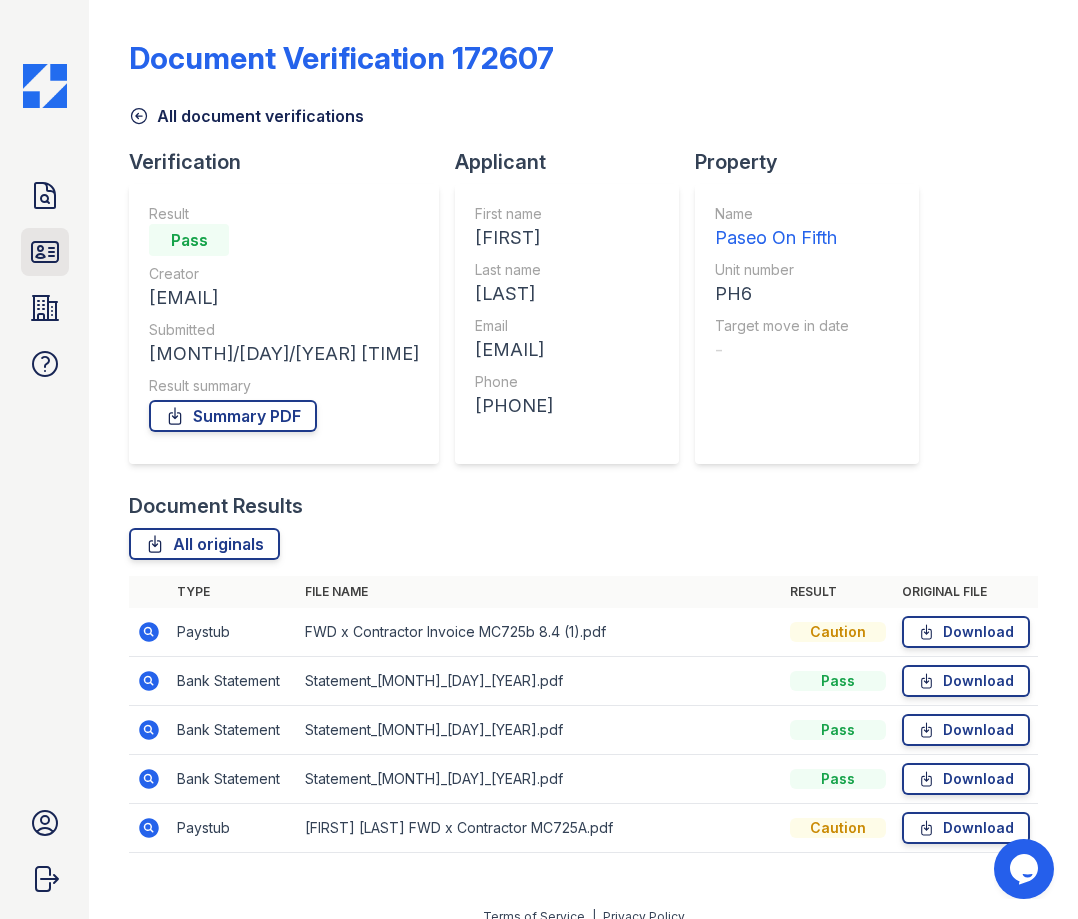 click 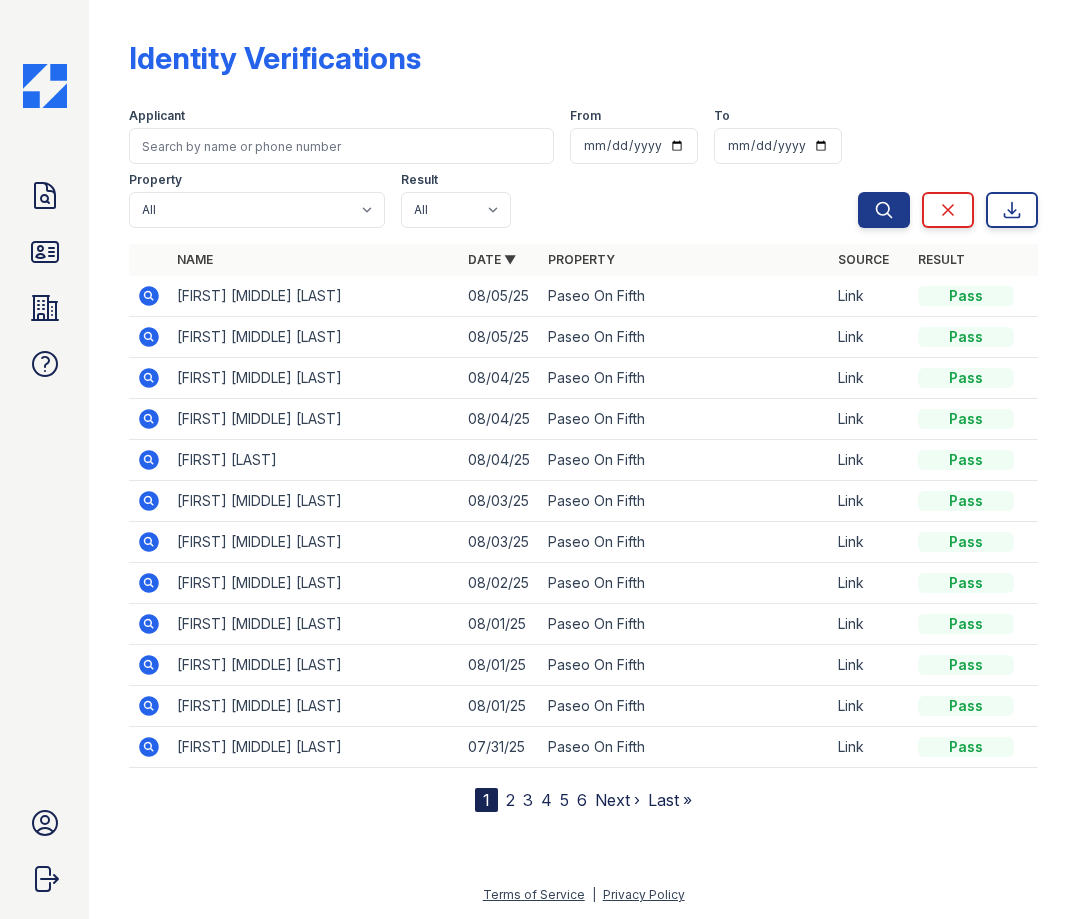 click 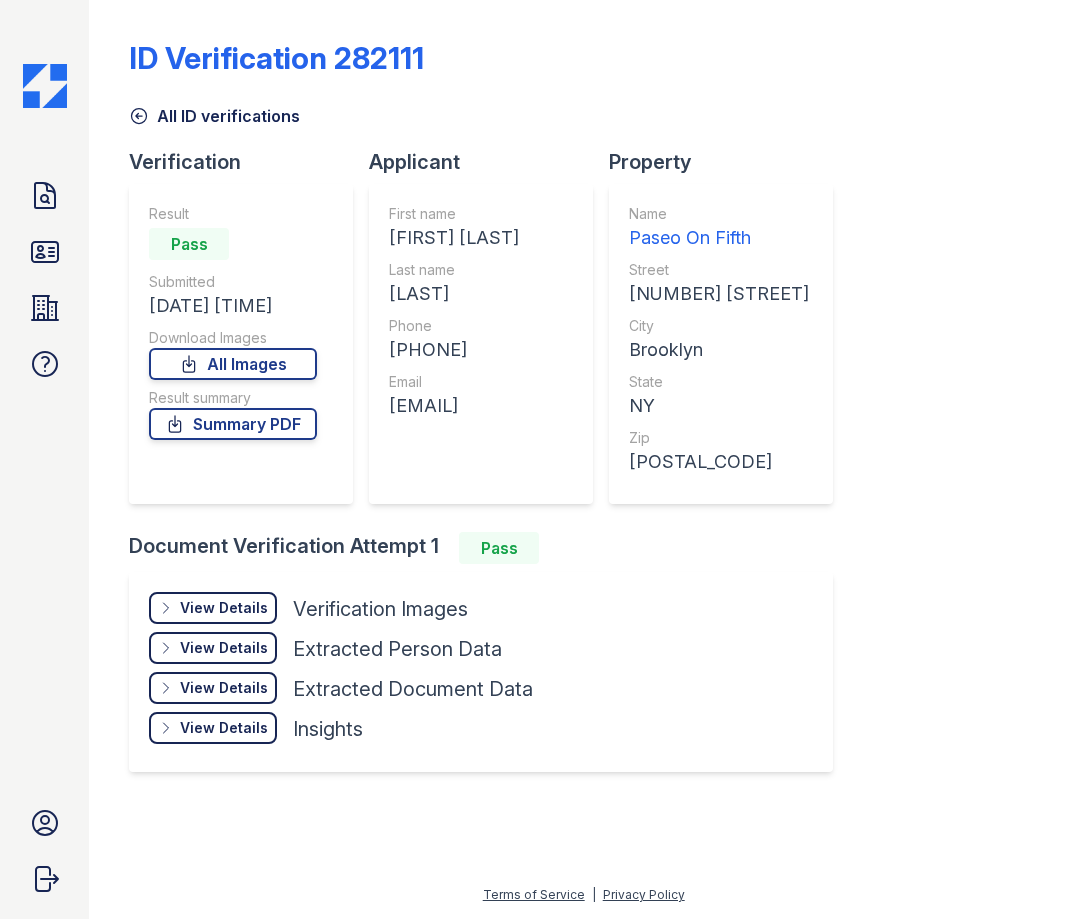 scroll, scrollTop: 0, scrollLeft: 0, axis: both 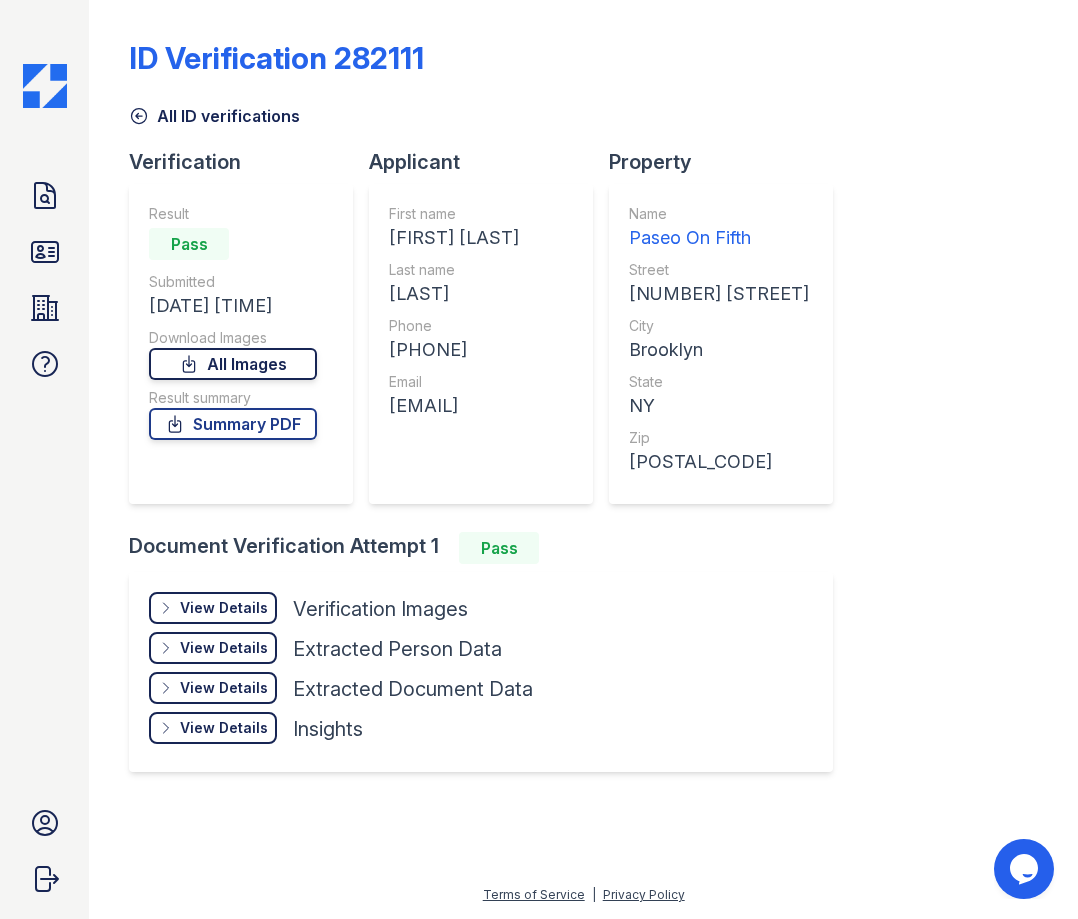 click on "All Images" at bounding box center [233, 364] 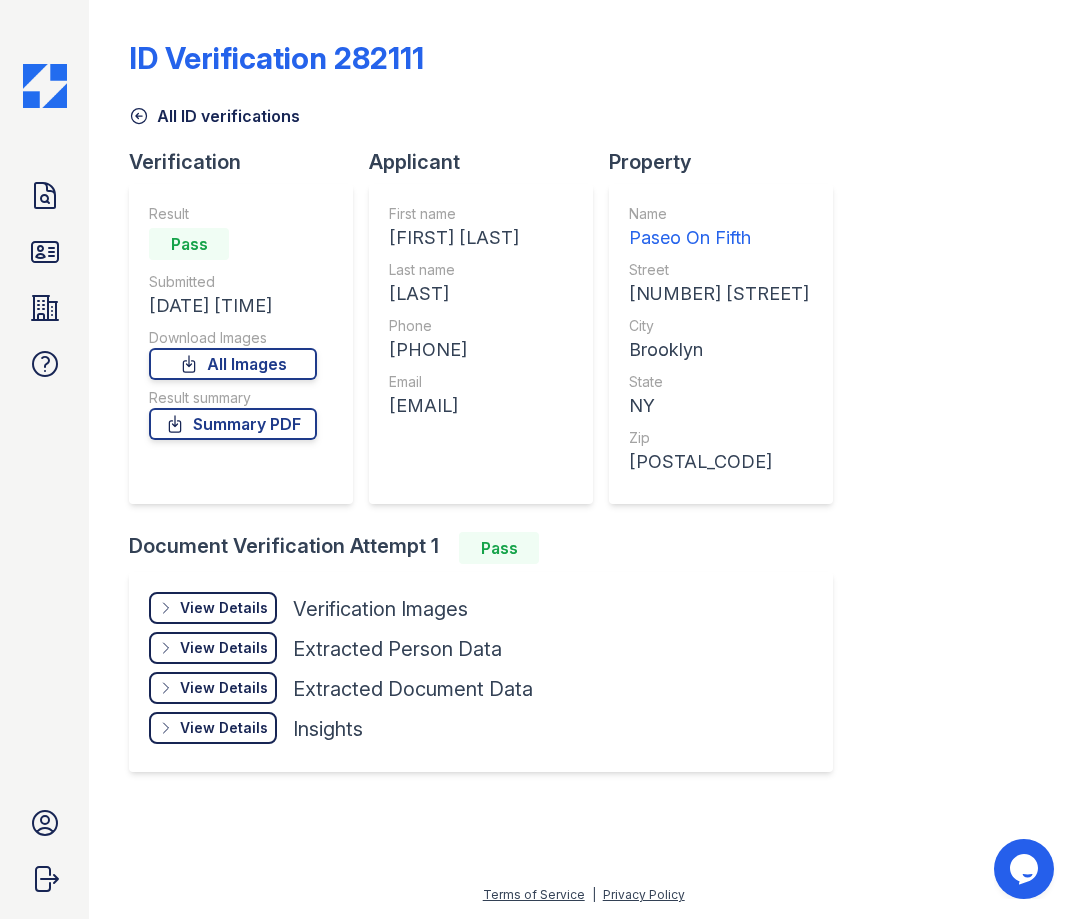 click at bounding box center (1042, 404) 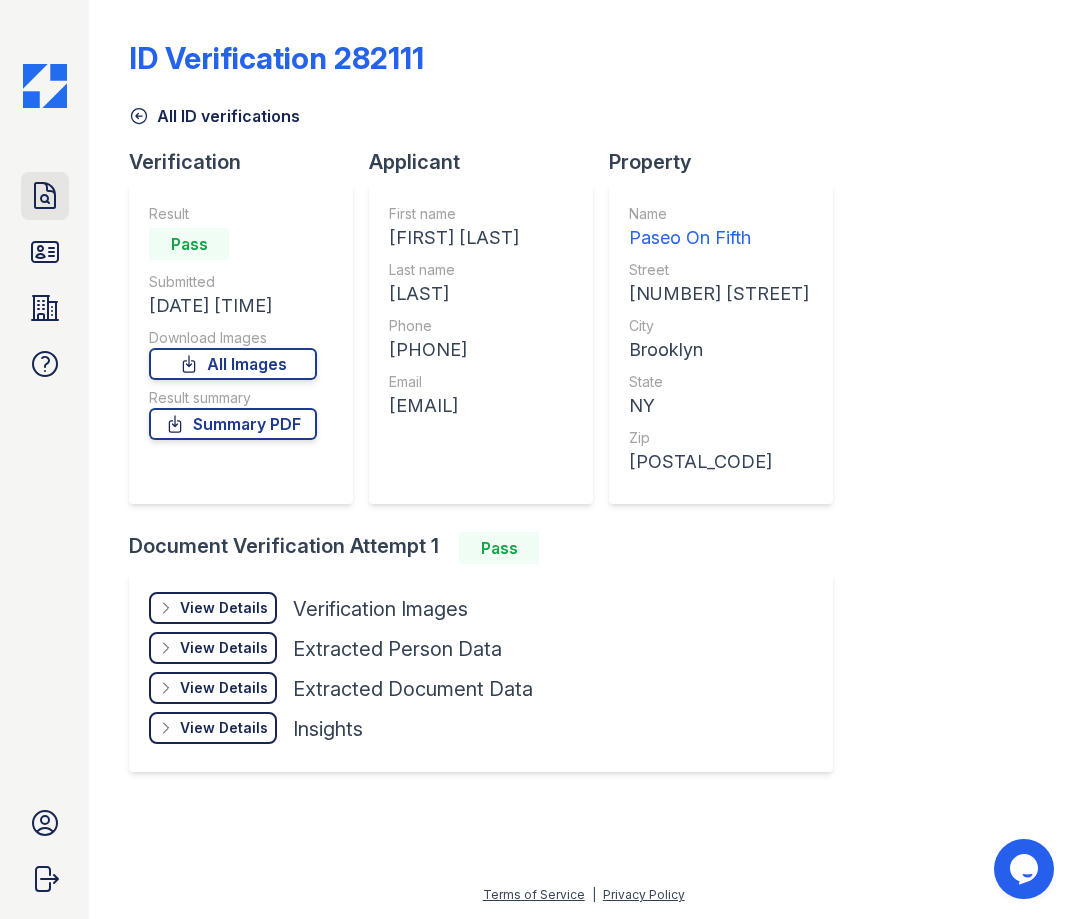 click 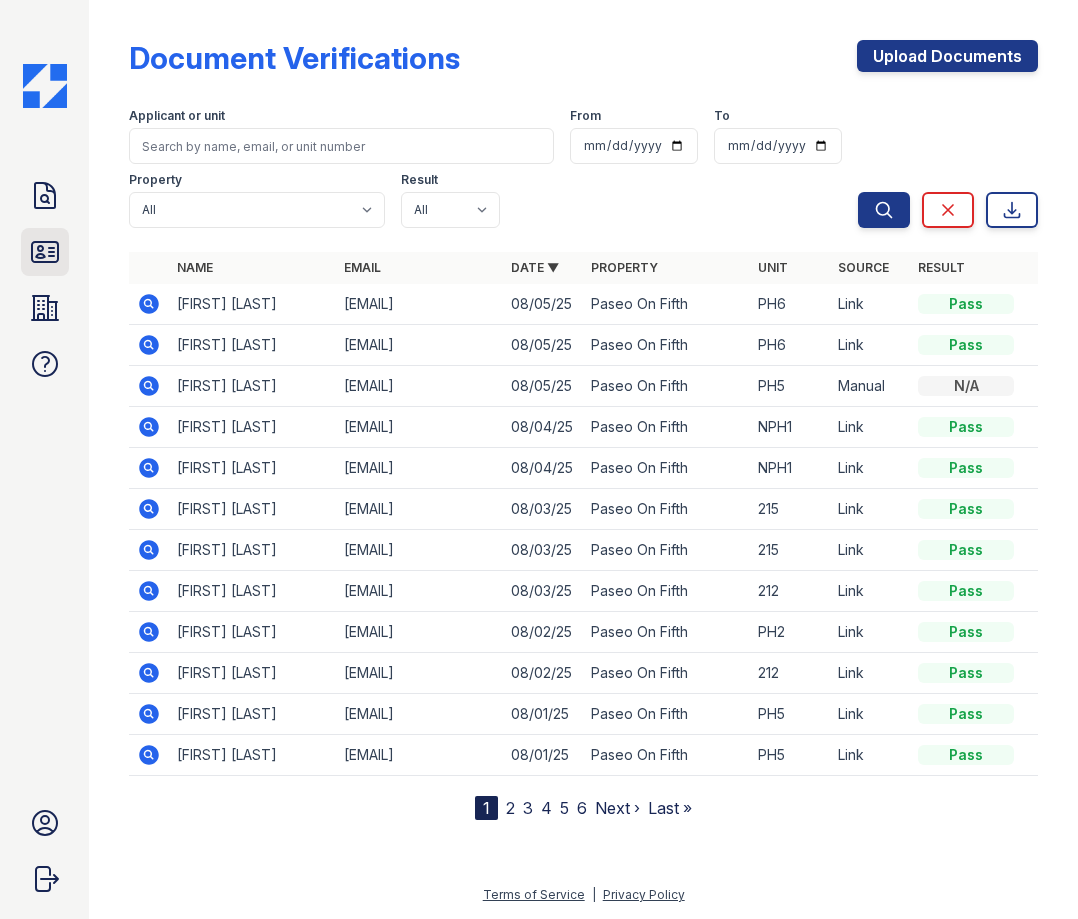 click 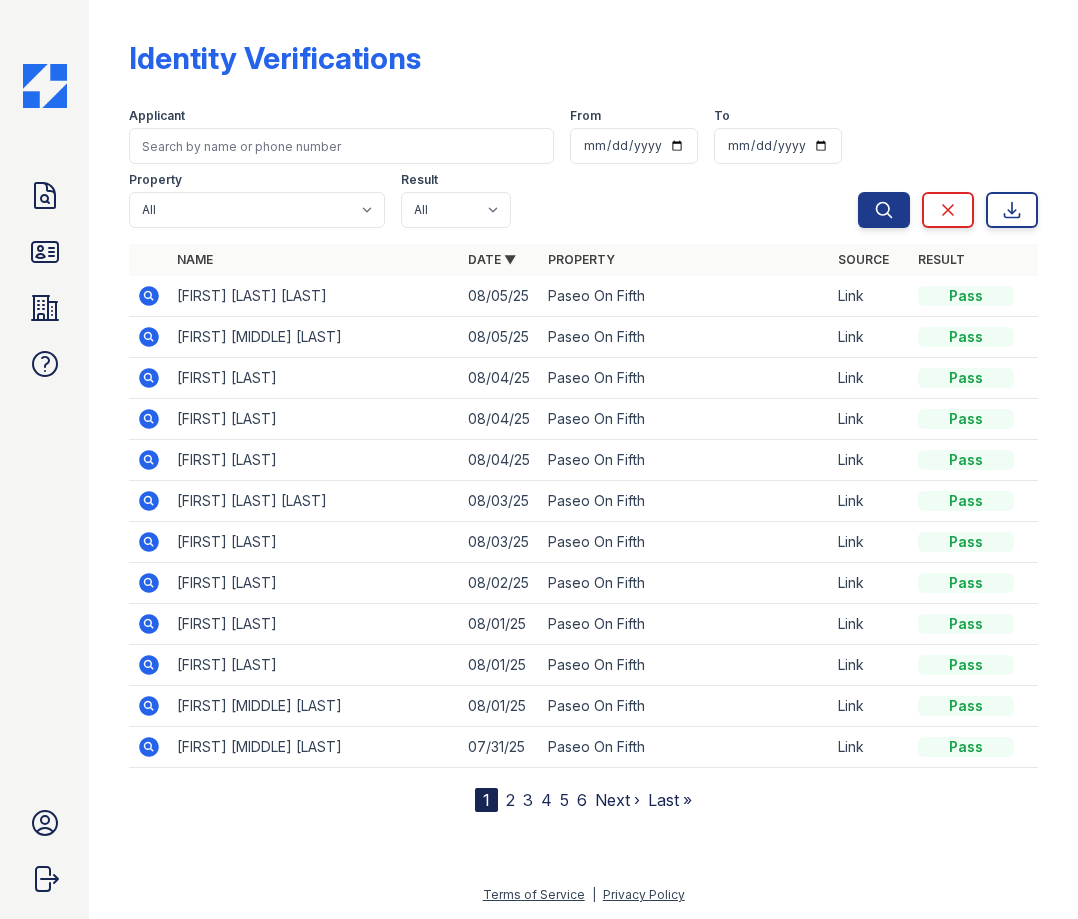 click 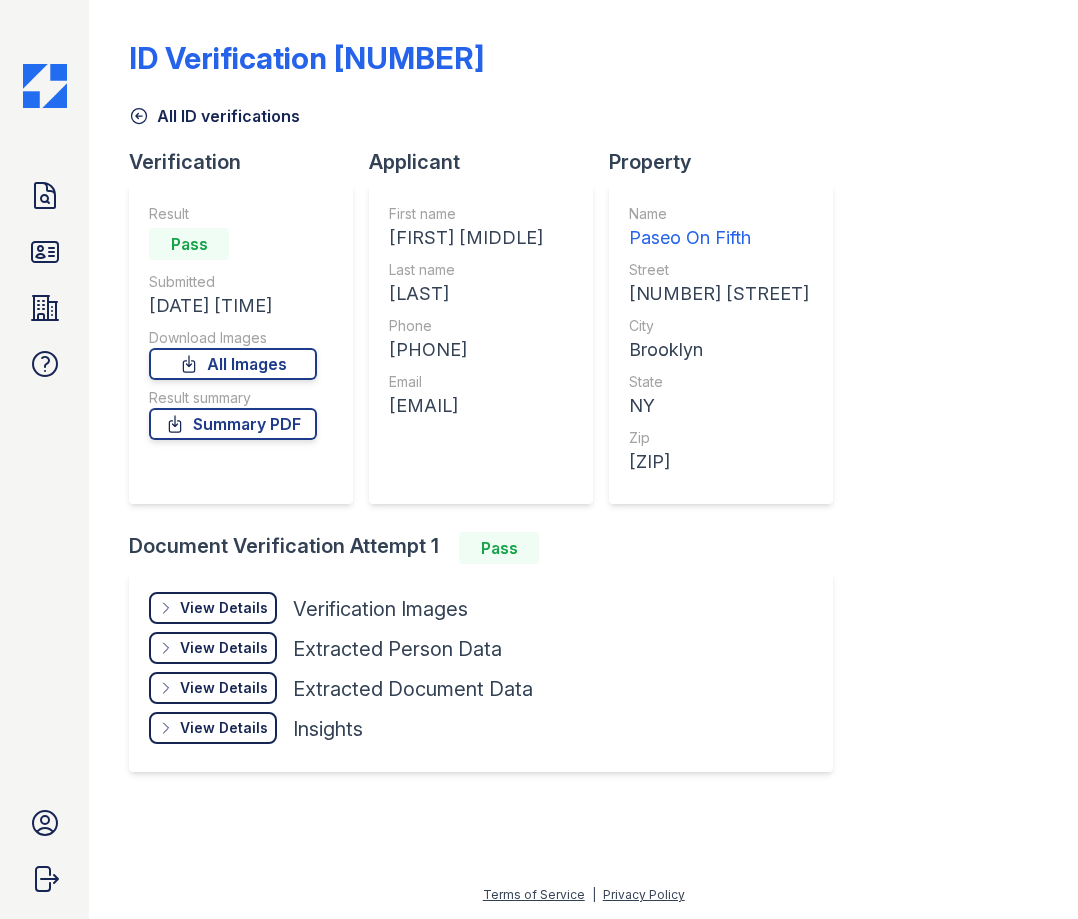 scroll, scrollTop: 0, scrollLeft: 0, axis: both 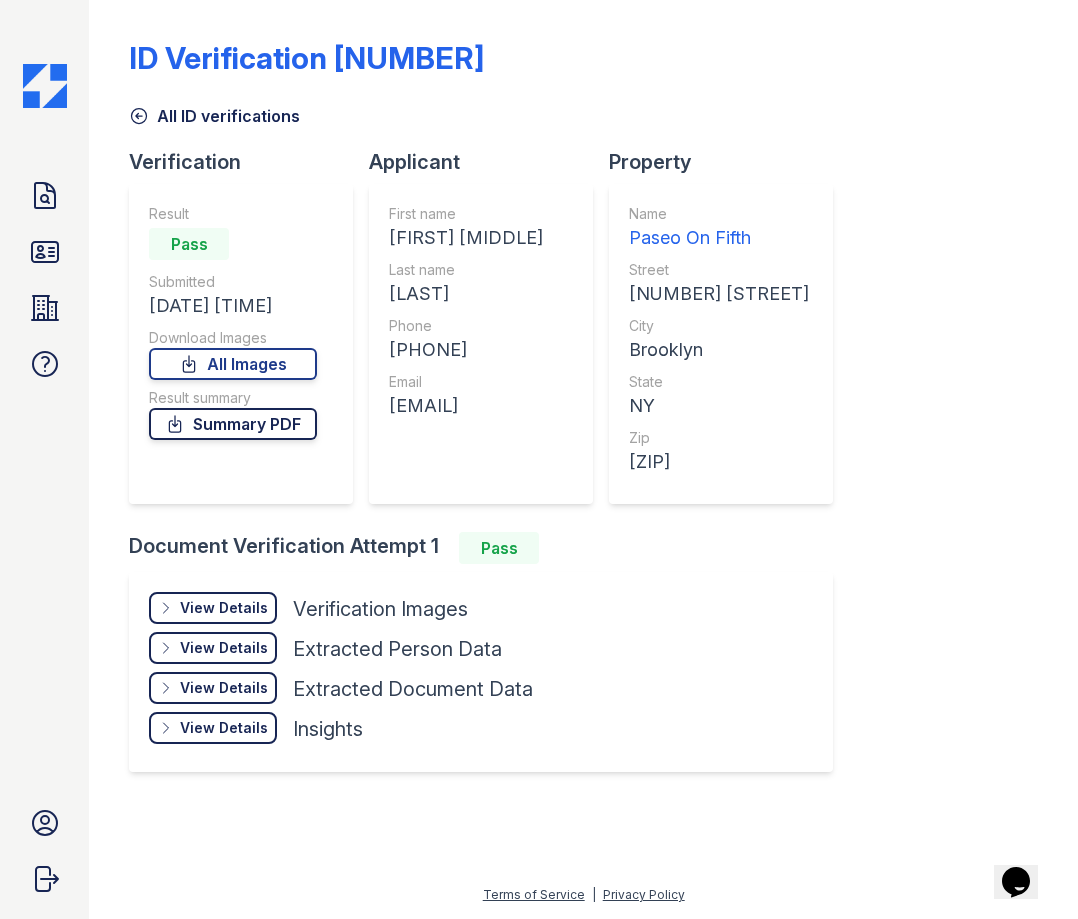 click on "Summary PDF" at bounding box center (233, 424) 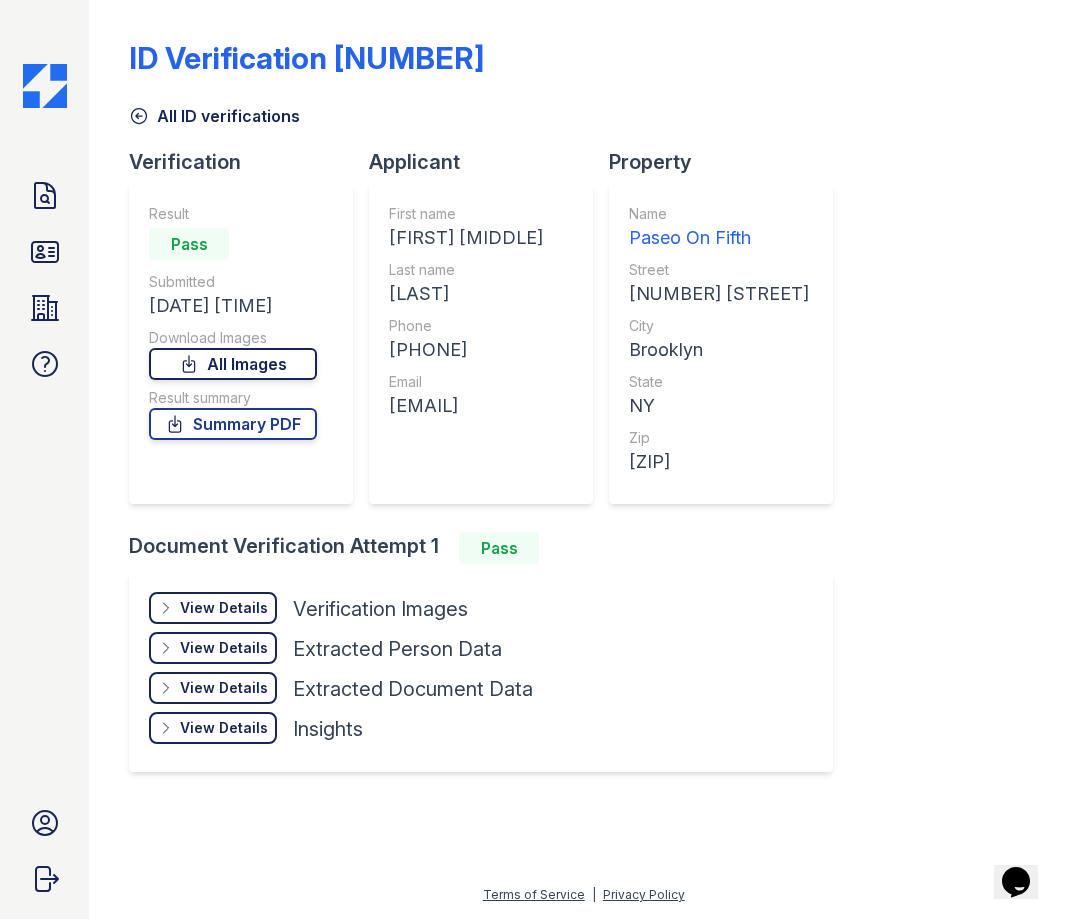 click on "All Images" at bounding box center [233, 364] 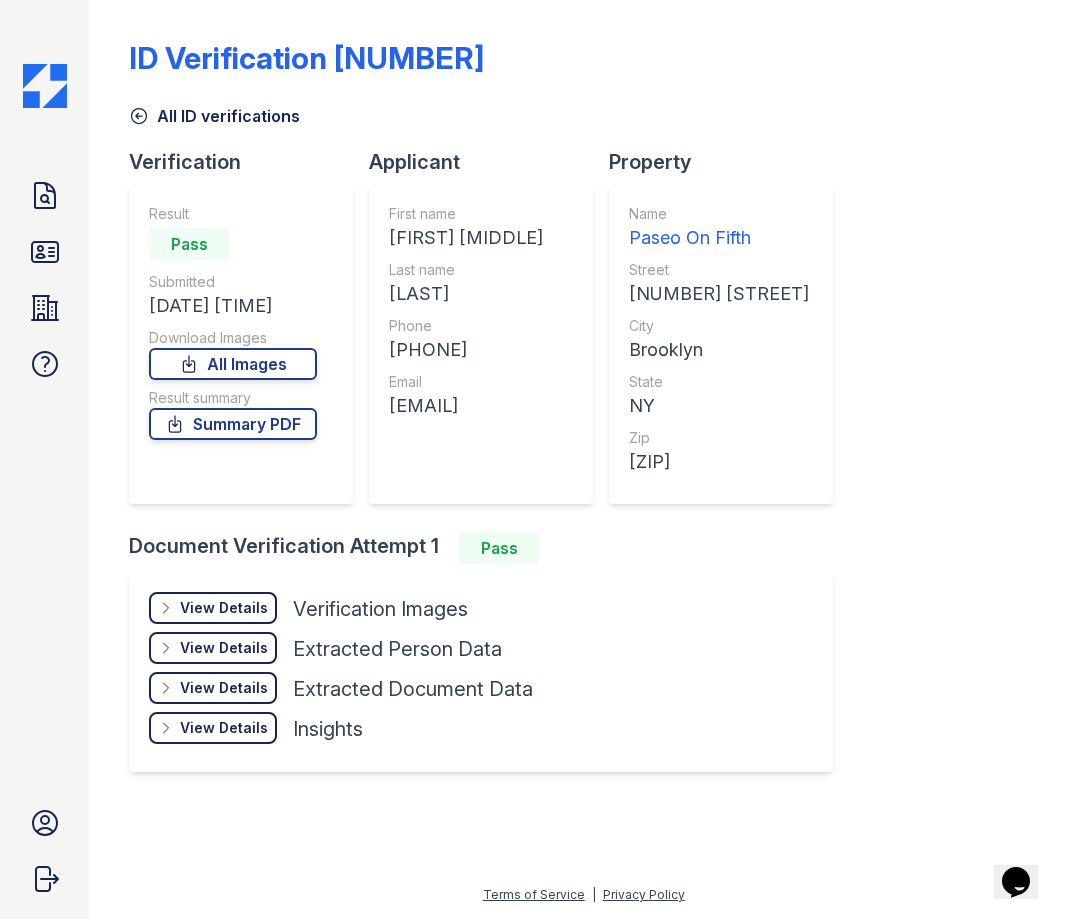 click on "ID Verification 282103
All ID verifications
Verification
Result
Pass
Submitted
08/05/25 01:50:15 PM
Download Images
All Images
Result summary
Summary PDF
Applicant
First name
BENJAMIN JENS L
Last name
JACOBSEN
Phone
+14243030181
Email
benjamin.jacobsen@gmail.com
Property
Name
Paseo On Fifth
Street
120 5th Avenue
City
Brooklyn
State
NY
Zip
11217
Document Verification Attempt 1
Pass
View Details
Details
Hide Details
Details
Verification Images" at bounding box center [583, 404] 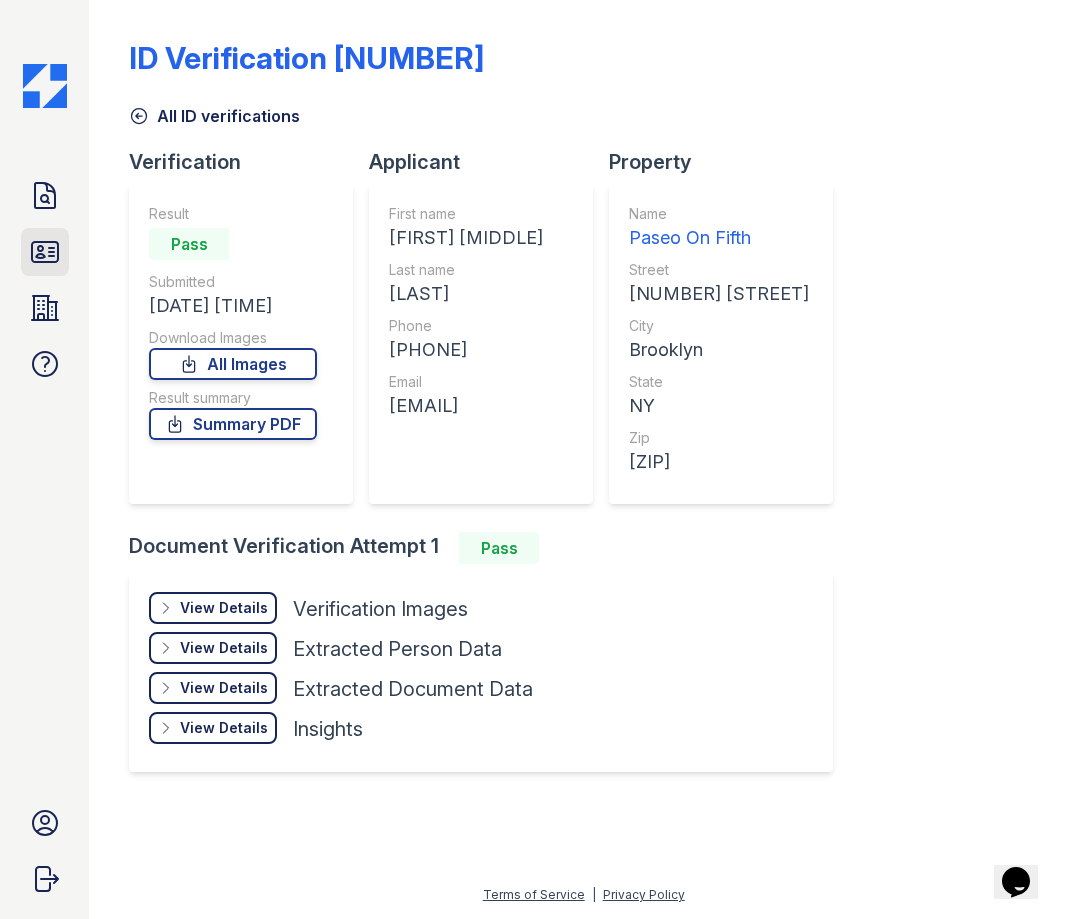 click 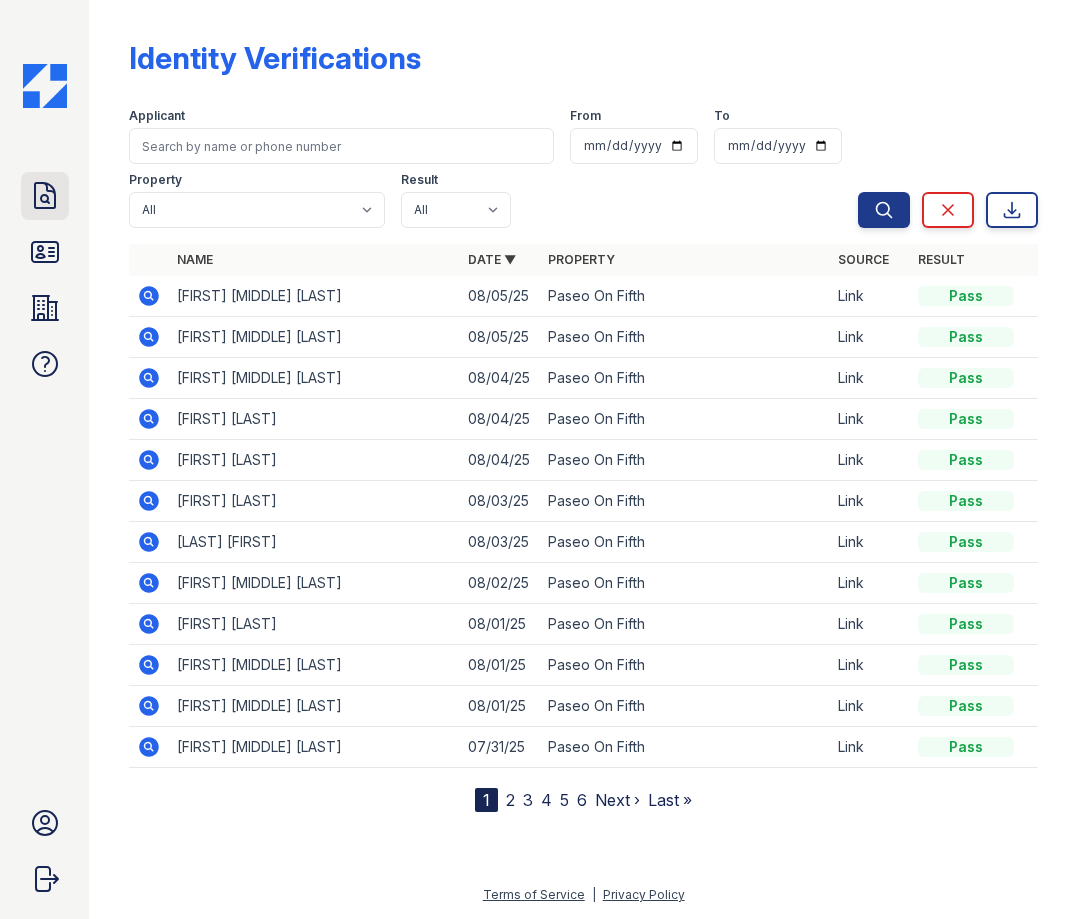 click 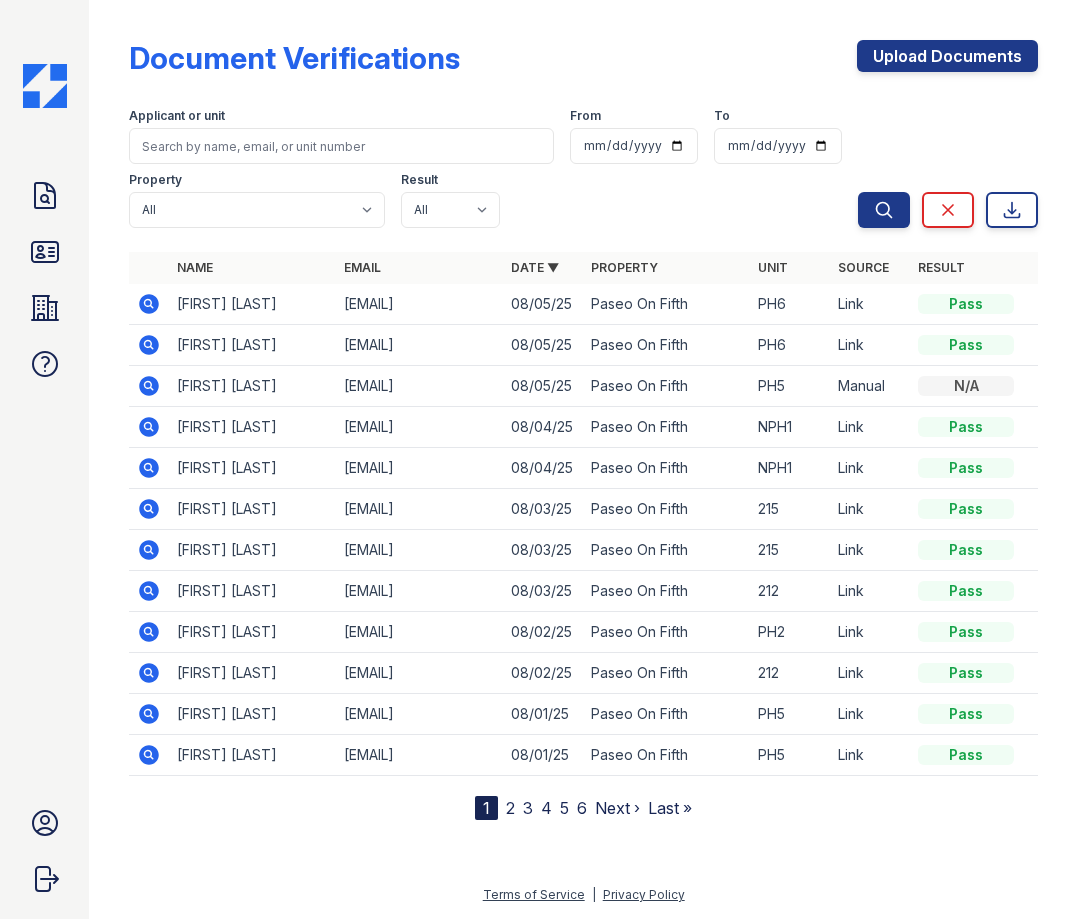 click 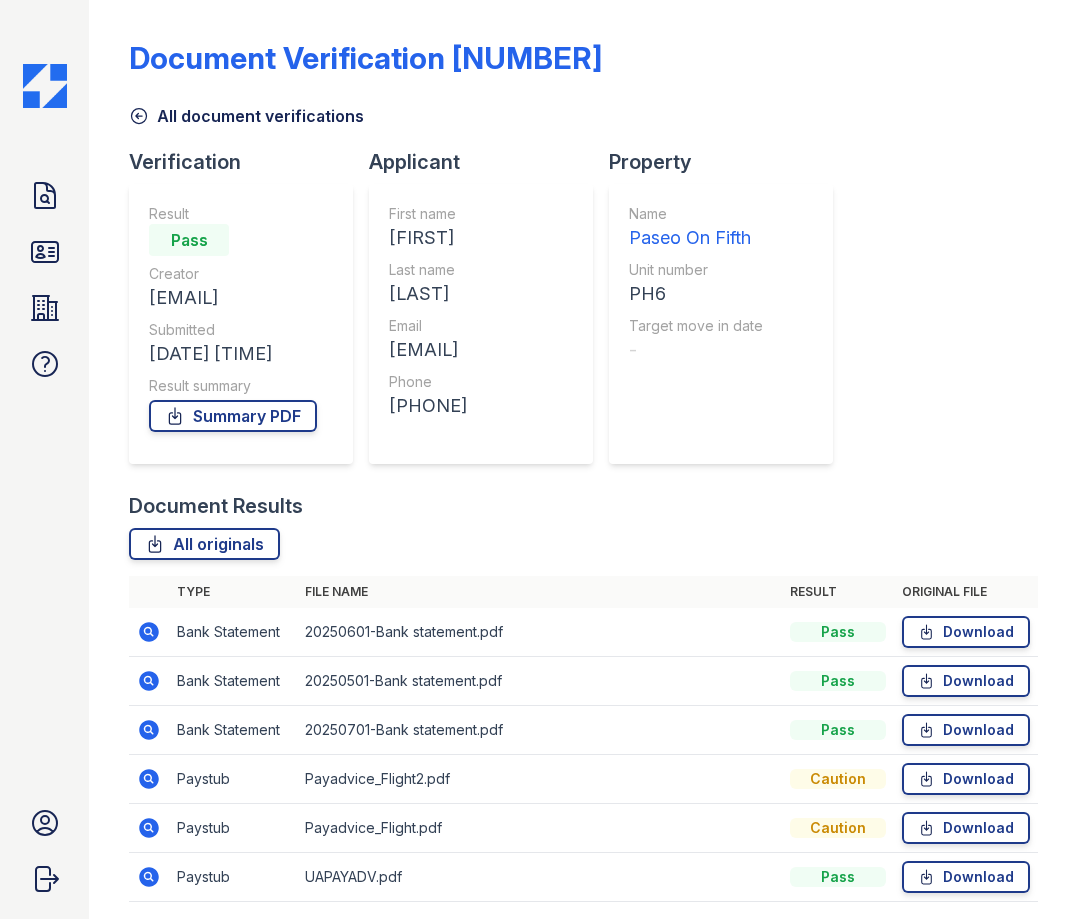 scroll, scrollTop: 0, scrollLeft: 0, axis: both 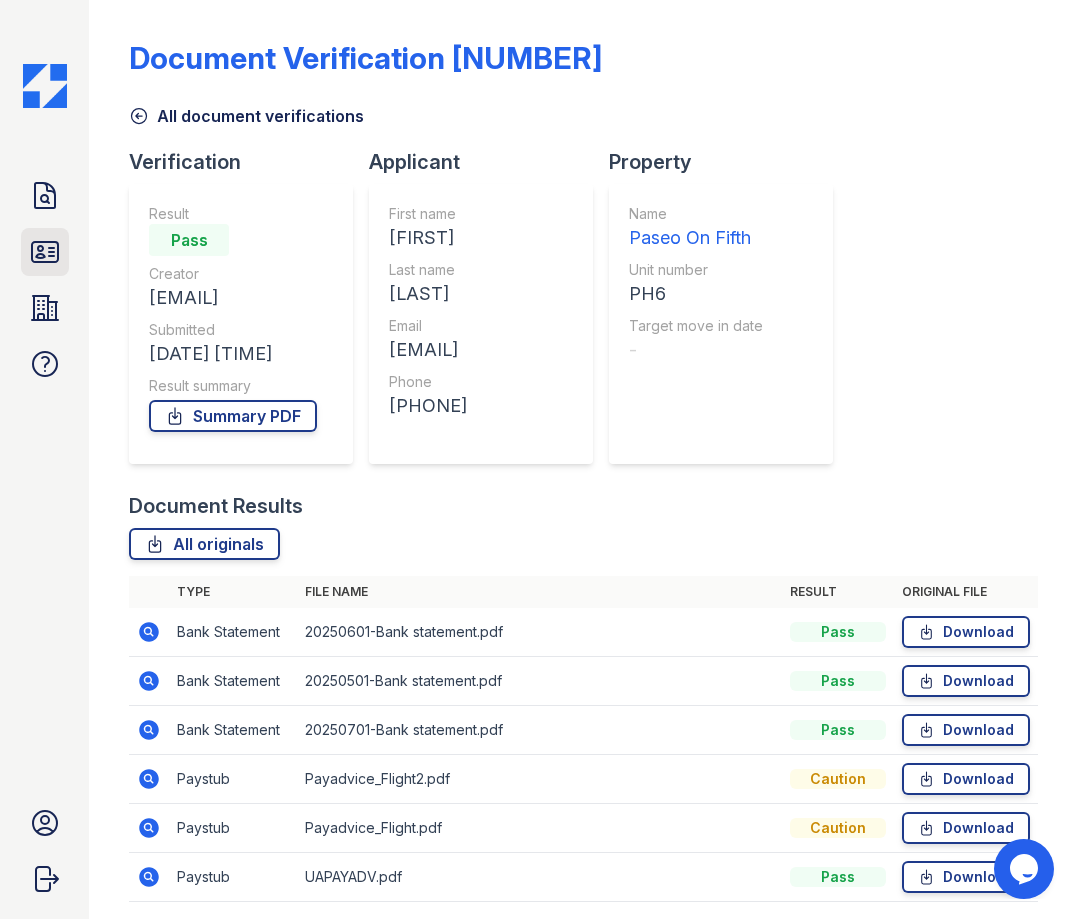 click 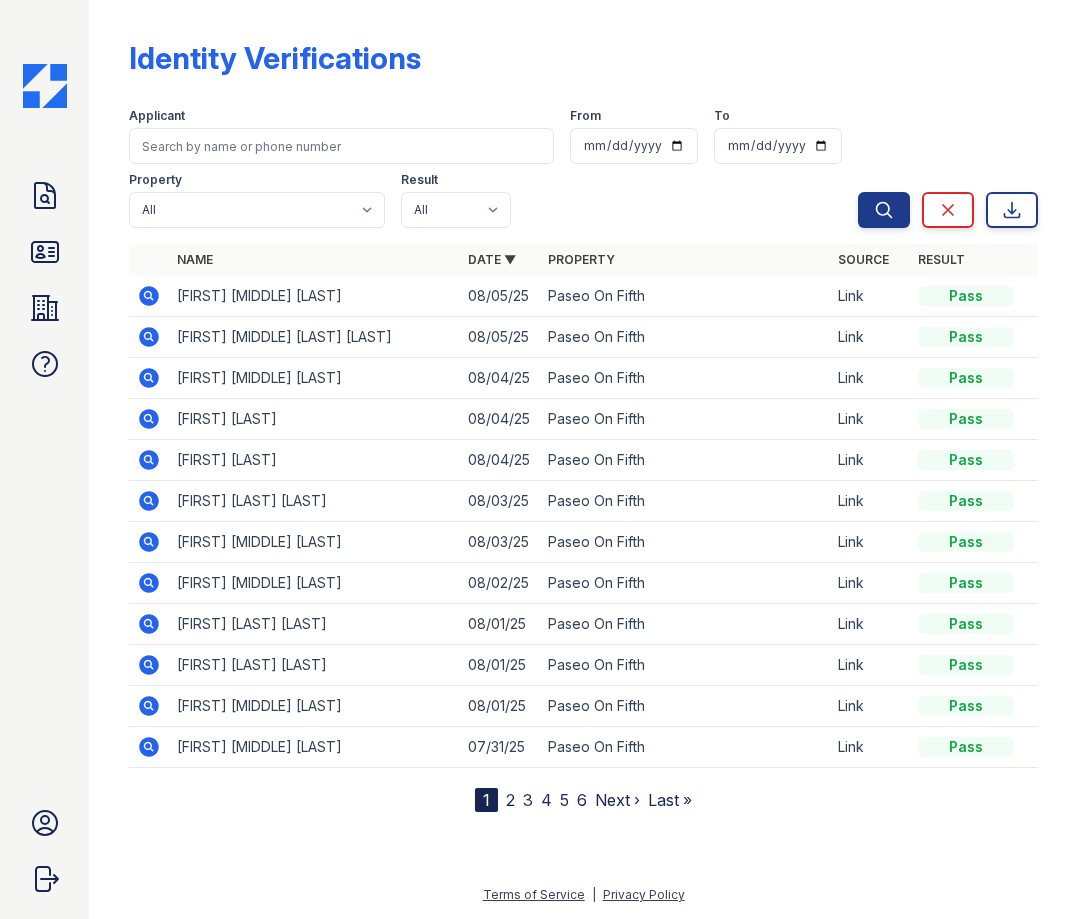 click 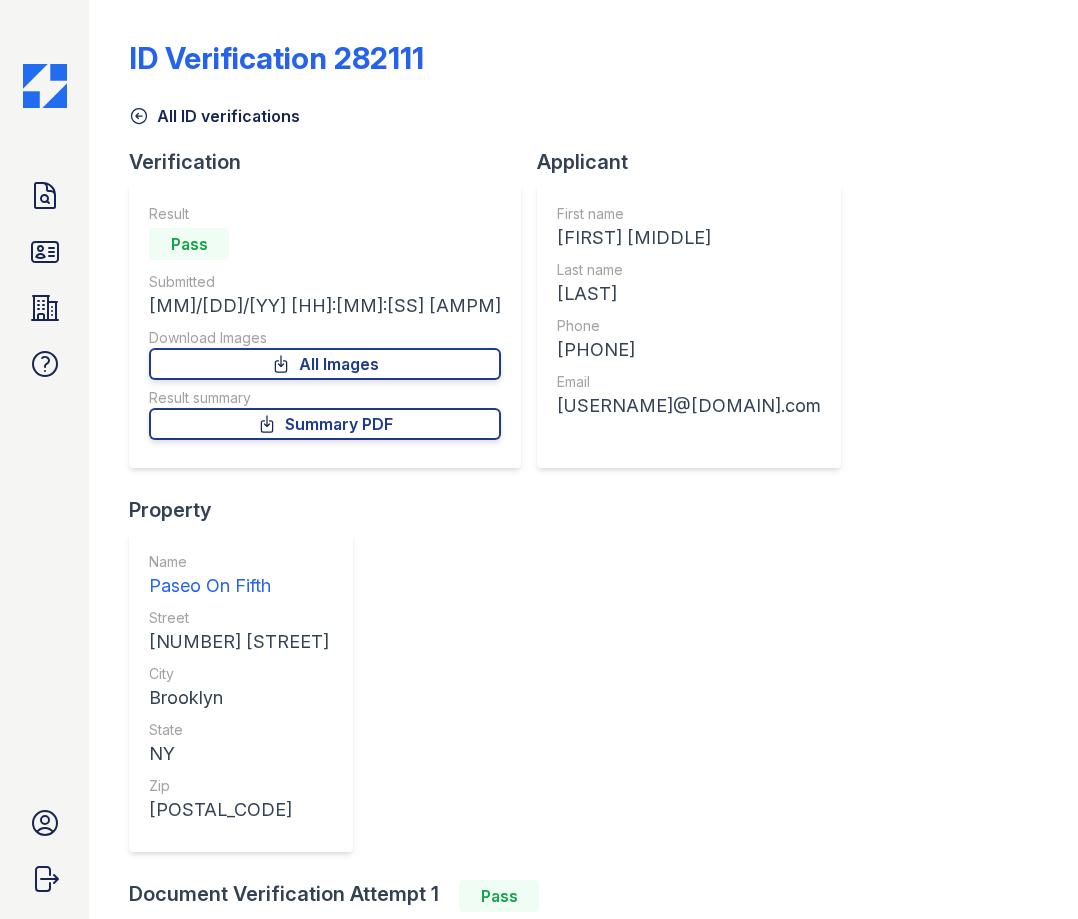 scroll, scrollTop: 0, scrollLeft: 0, axis: both 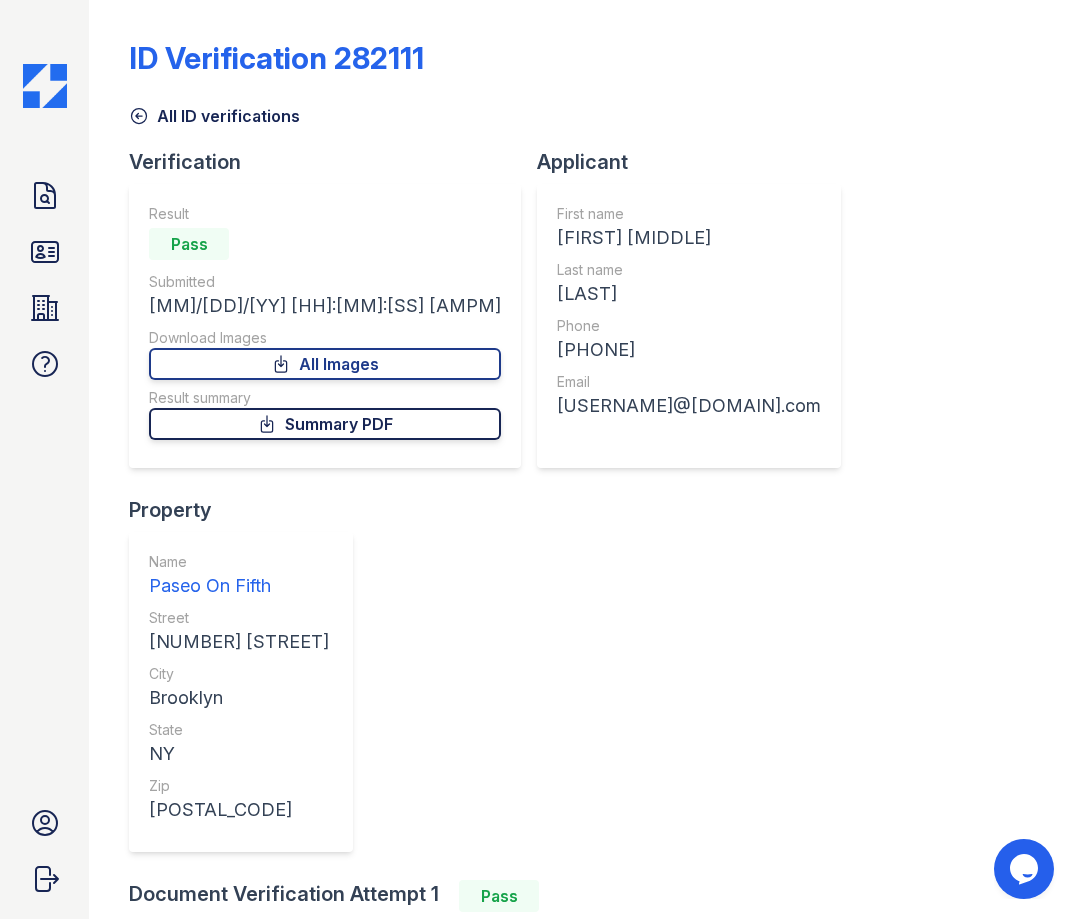 click on "Summary PDF" at bounding box center [325, 424] 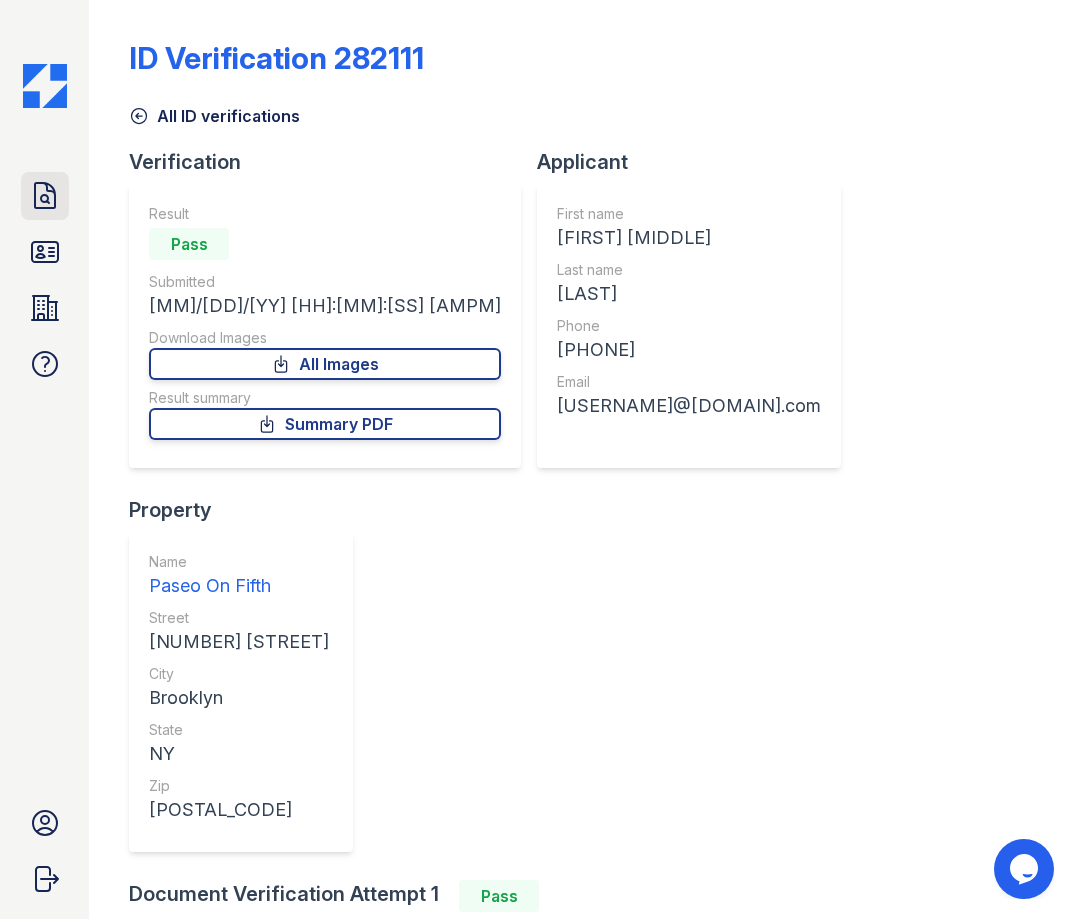 click 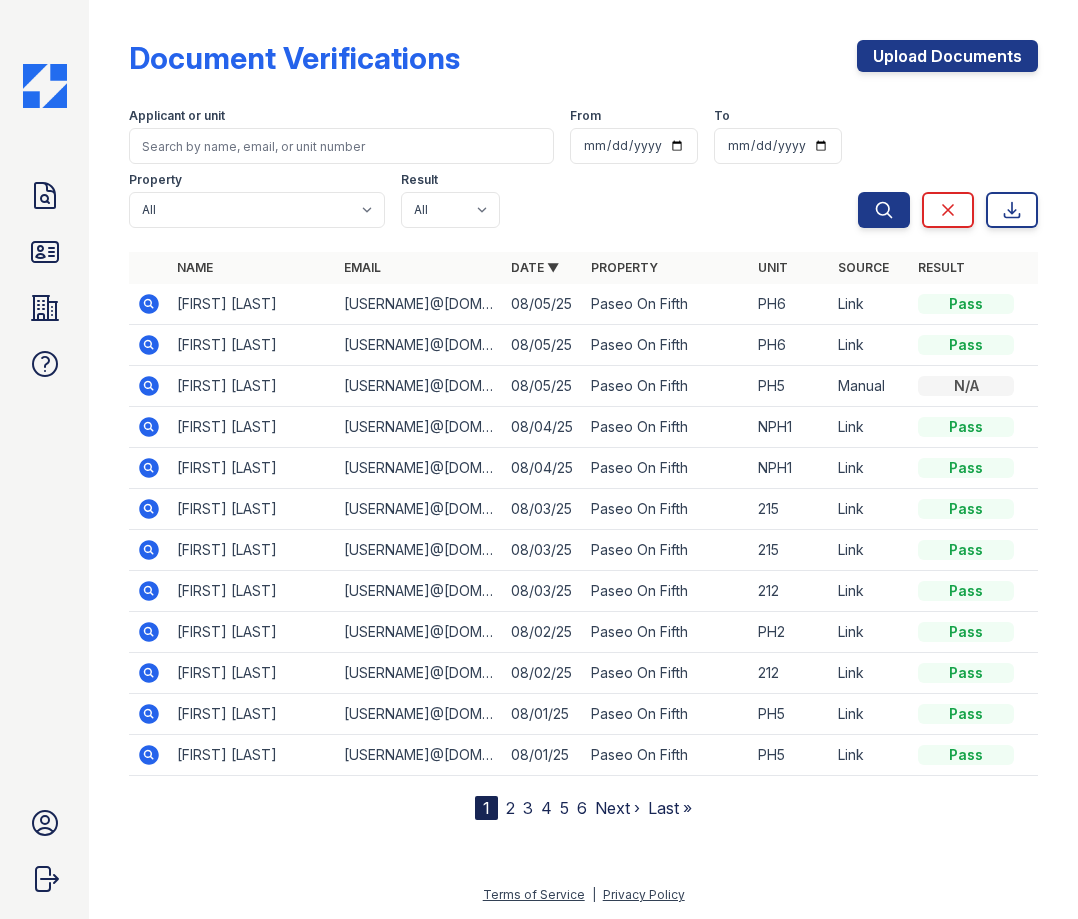 click 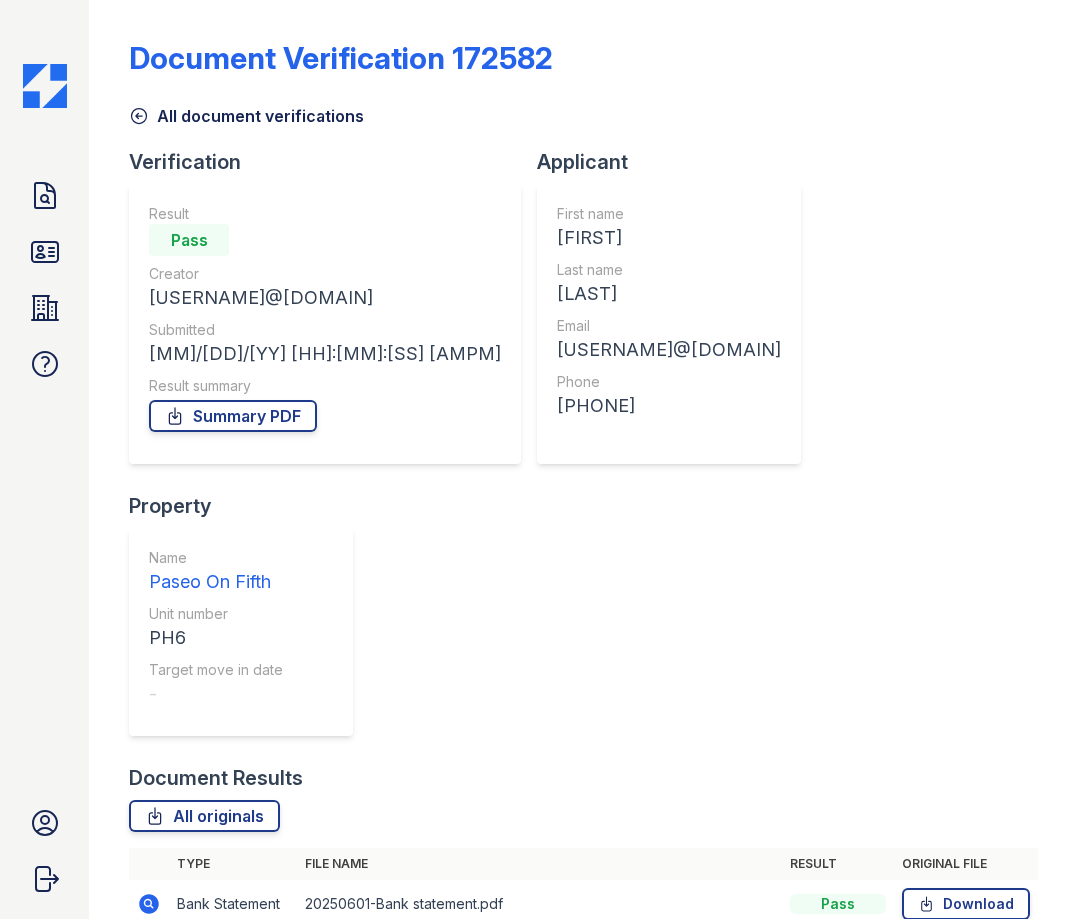 scroll, scrollTop: 0, scrollLeft: 0, axis: both 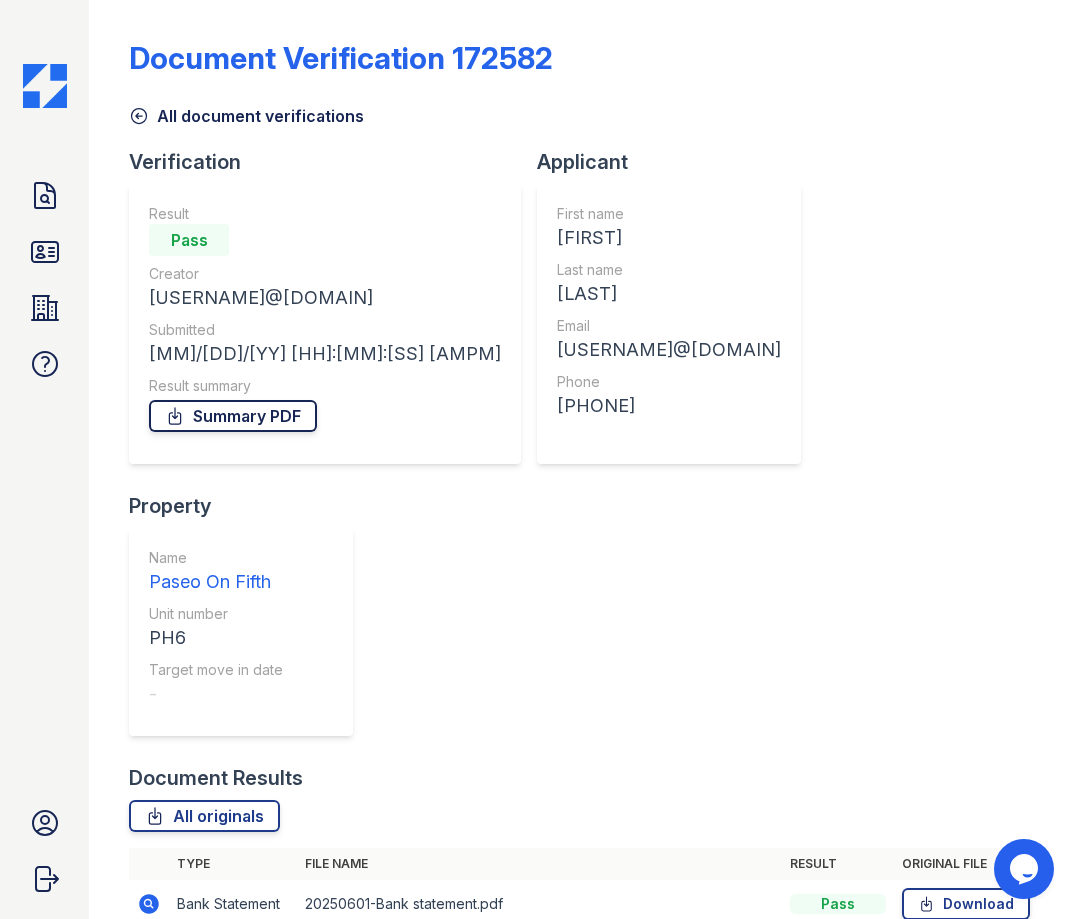 click on "Summary PDF" at bounding box center (233, 416) 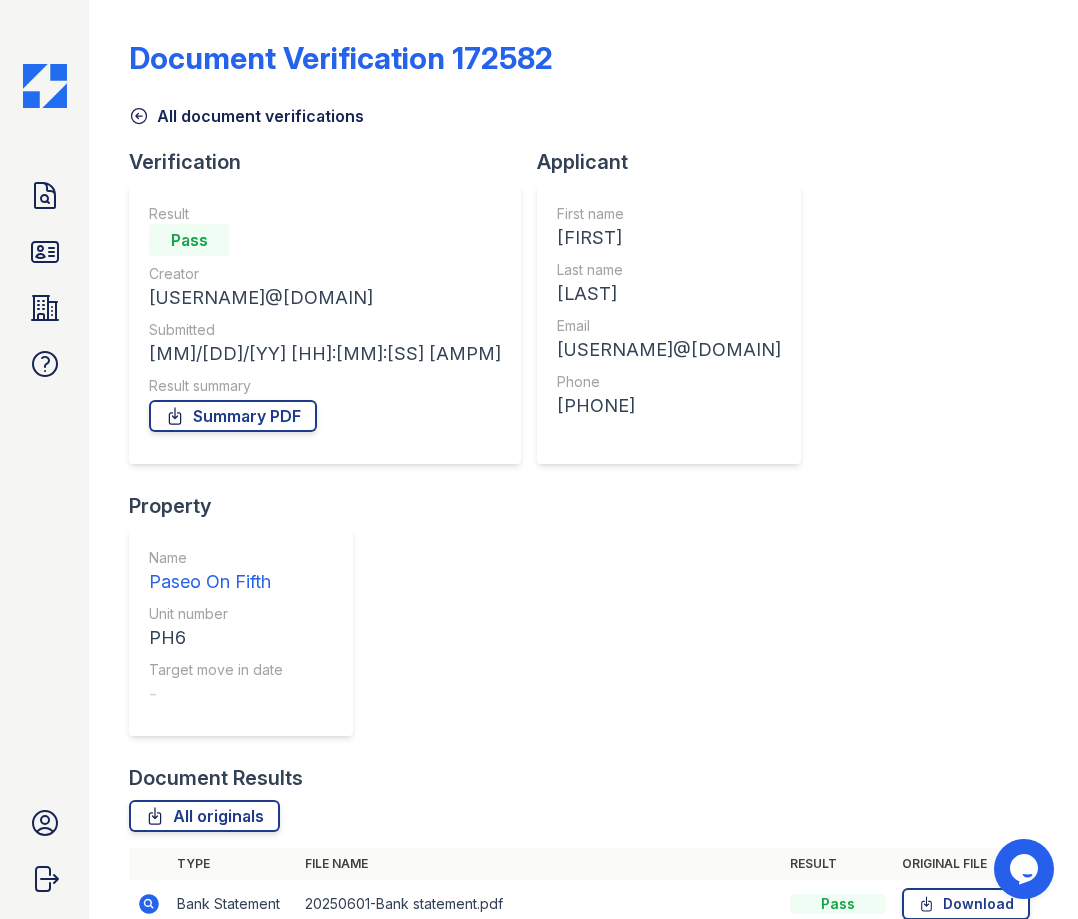 drag, startPoint x: 252, startPoint y: 539, endPoint x: 426, endPoint y: 528, distance: 174.34735 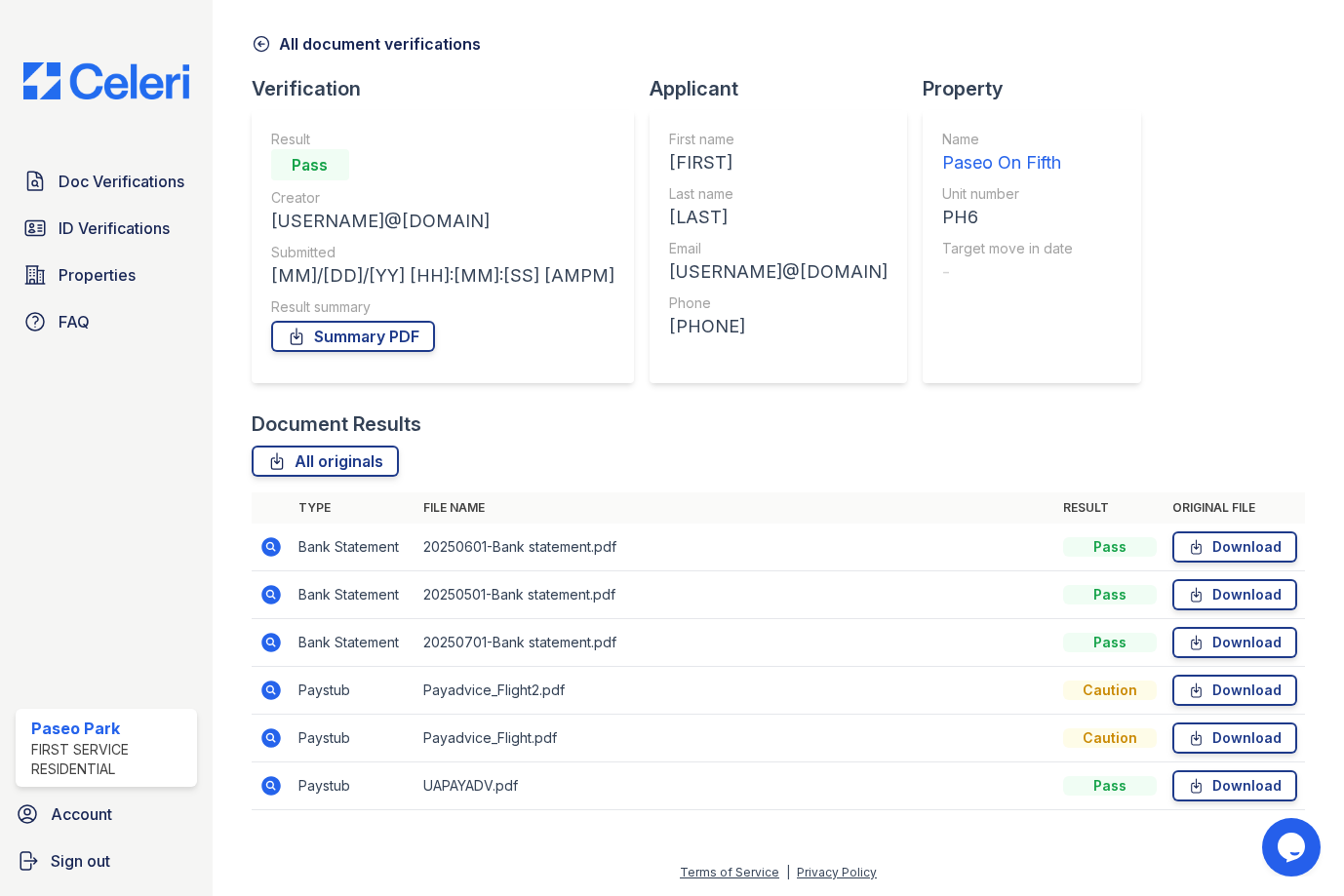 scroll, scrollTop: 0, scrollLeft: 0, axis: both 